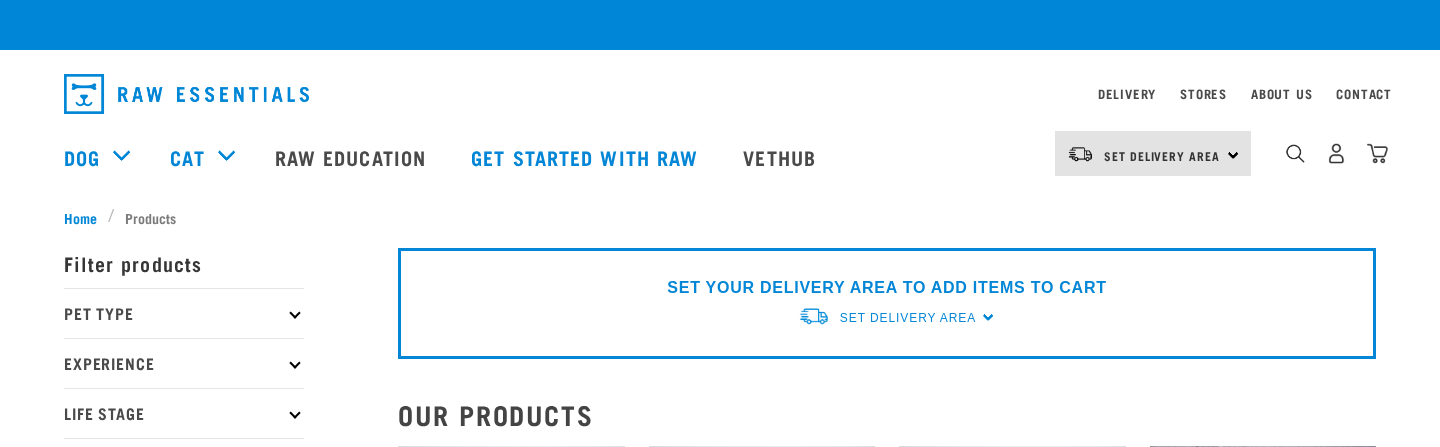 checkbox on "true" 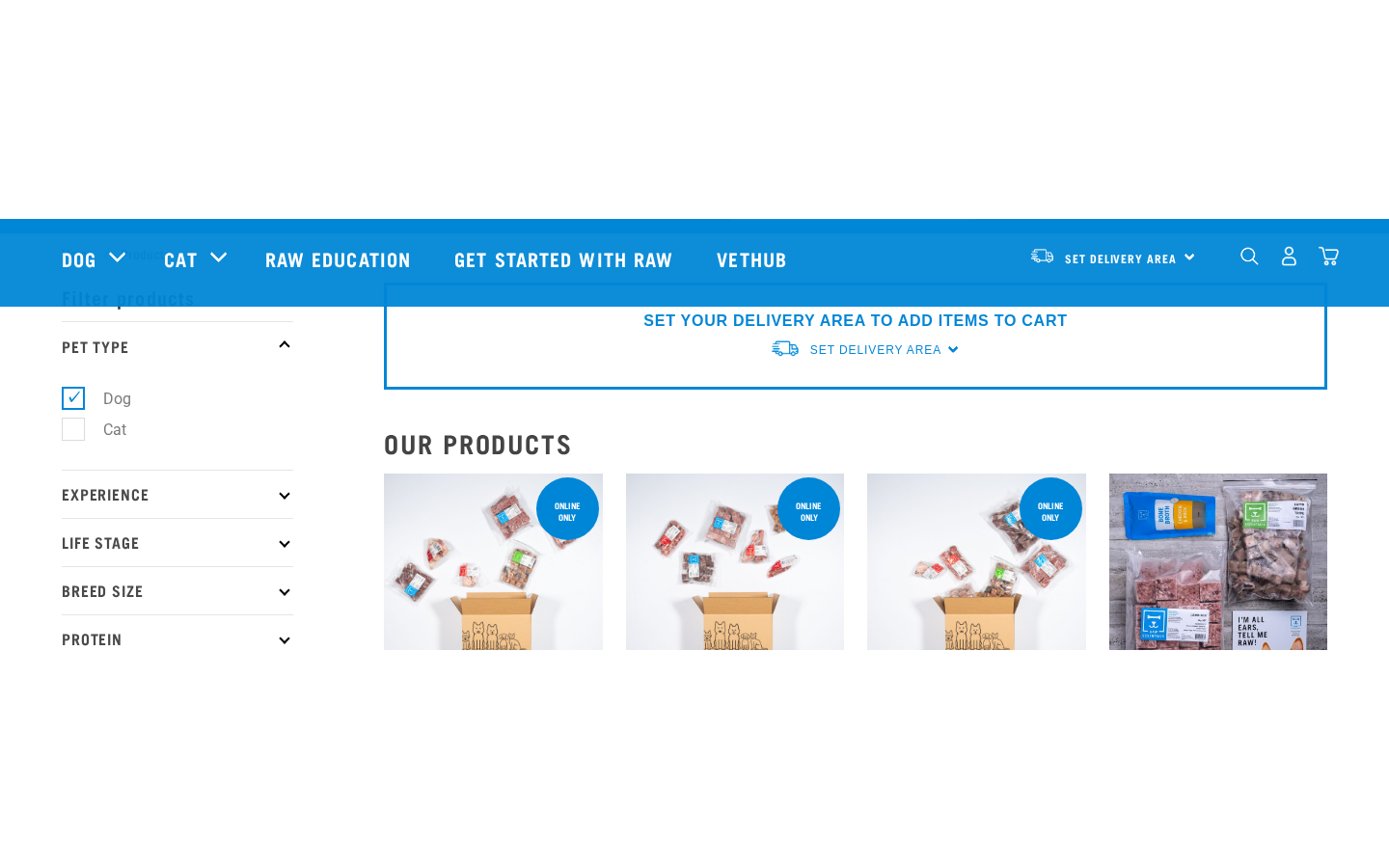 scroll, scrollTop: 0, scrollLeft: 0, axis: both 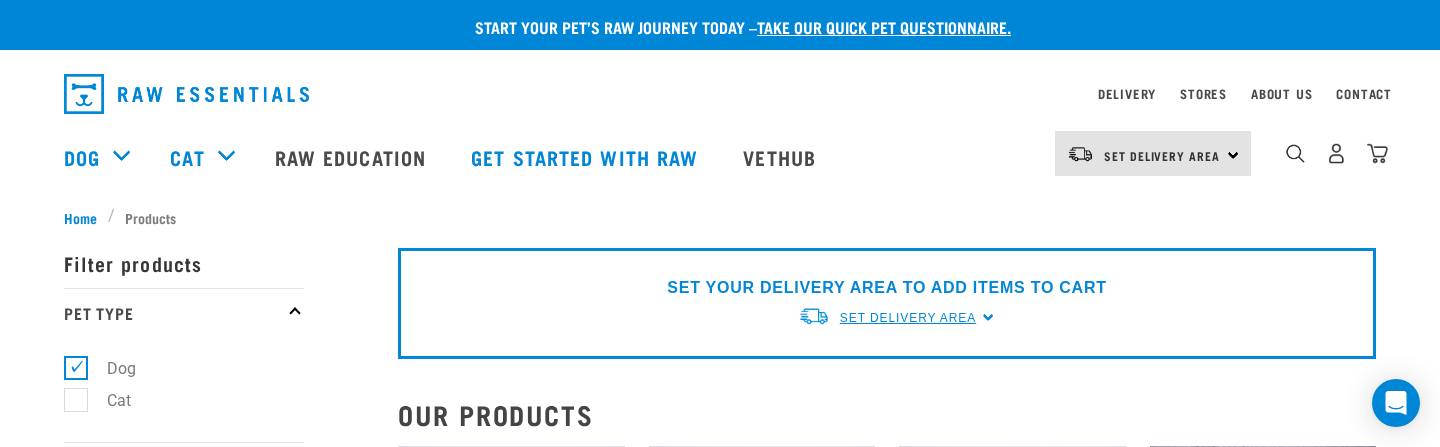 click on "Set Delivery Area" at bounding box center [908, 318] 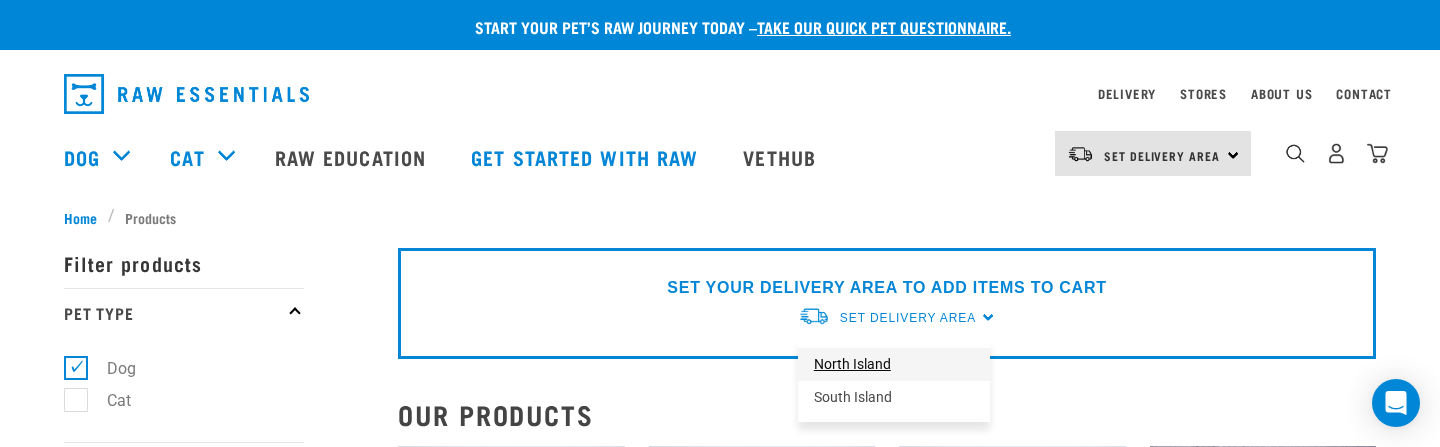 click on "North Island" at bounding box center [894, 364] 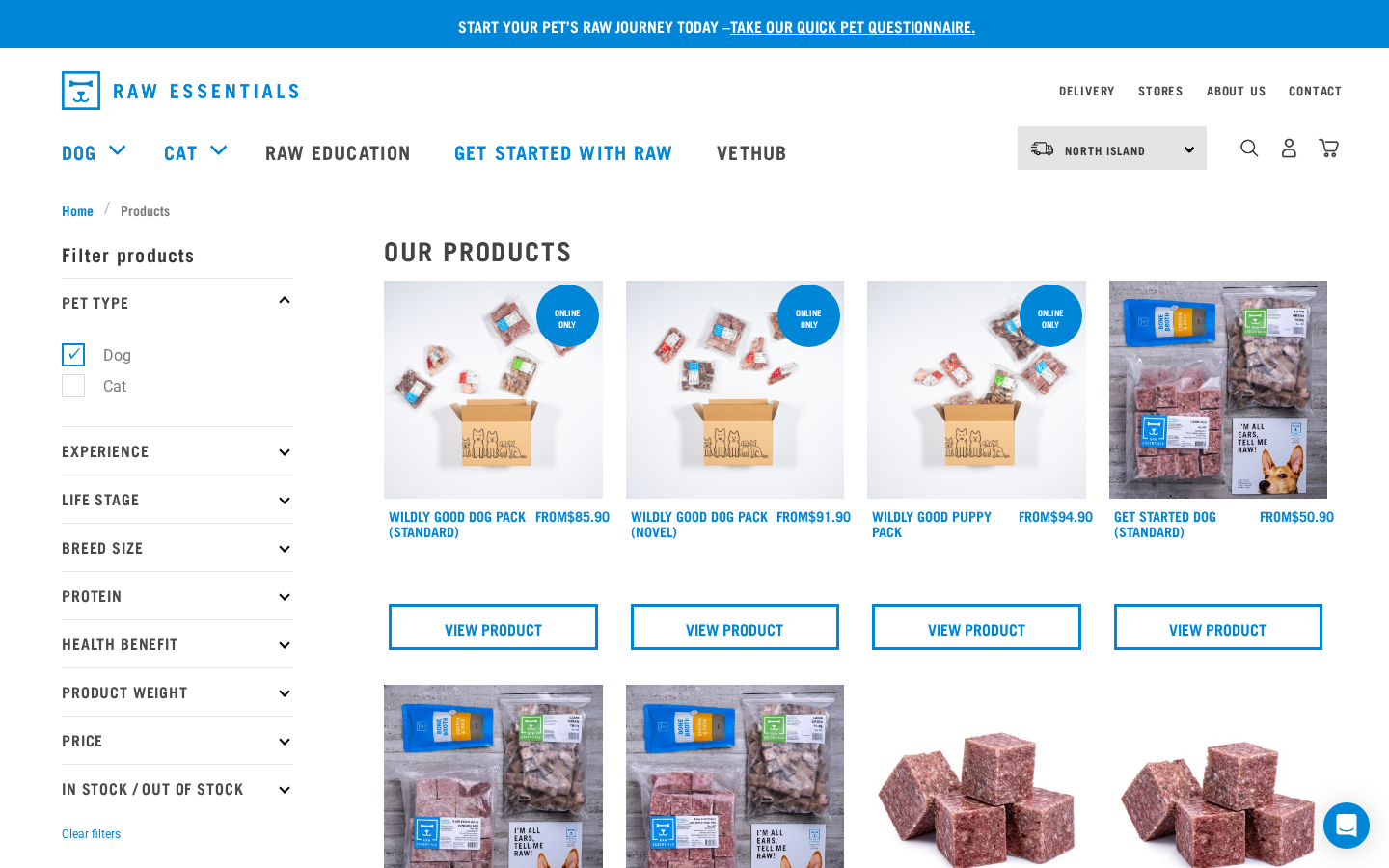 scroll, scrollTop: 0, scrollLeft: 0, axis: both 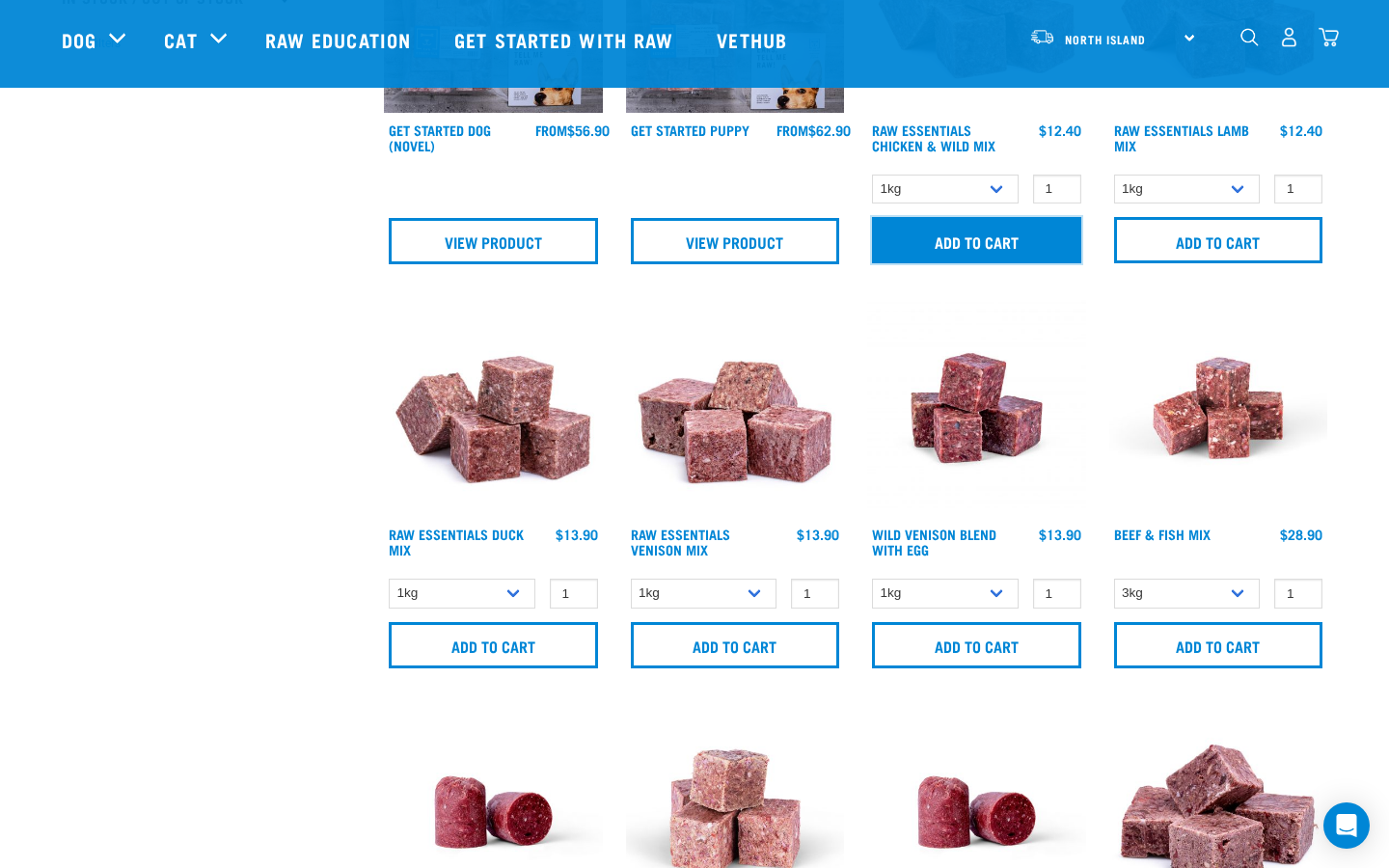 click on "Add to cart" at bounding box center (976, 240) 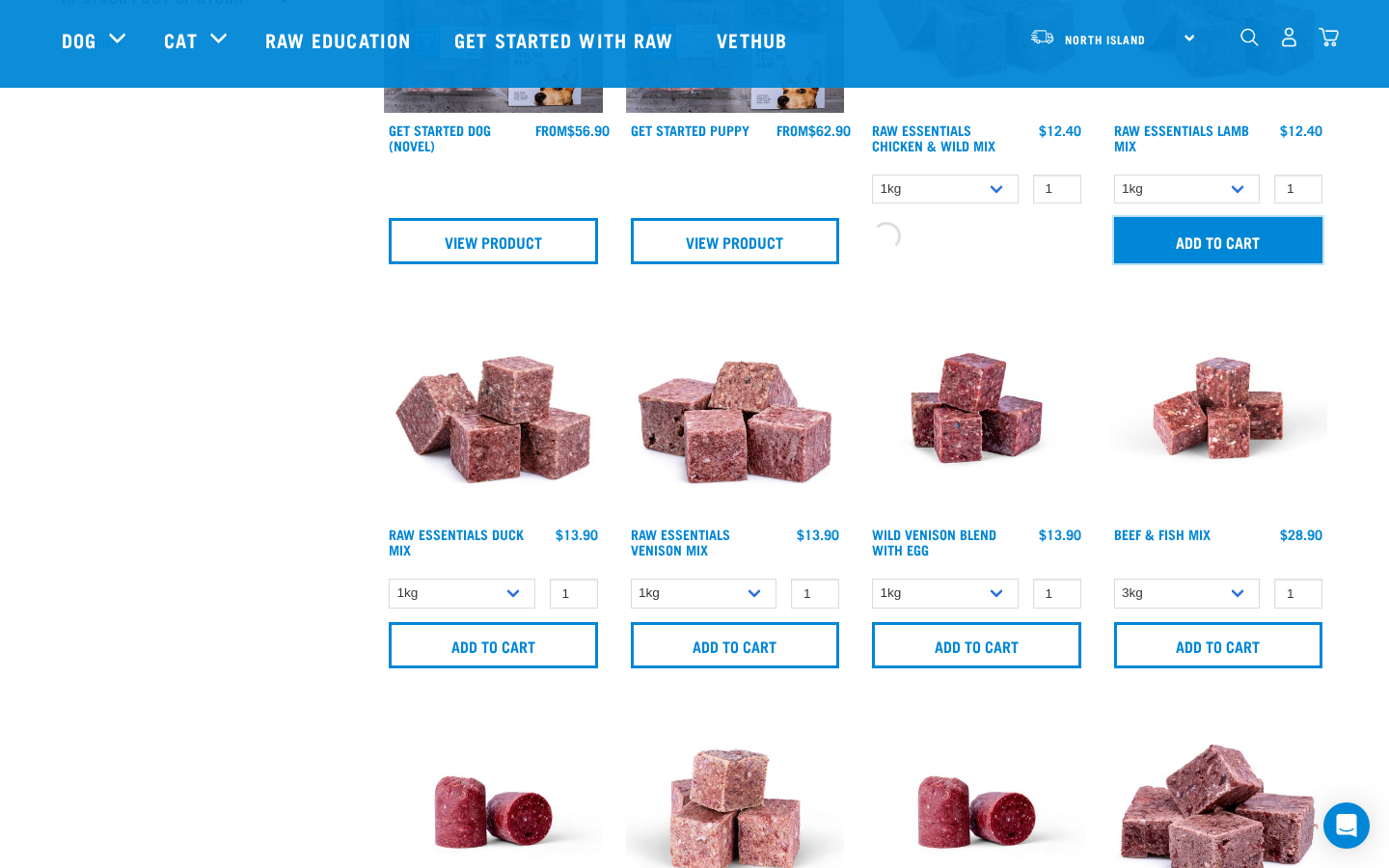 click on "Add to cart" at bounding box center (1218, 240) 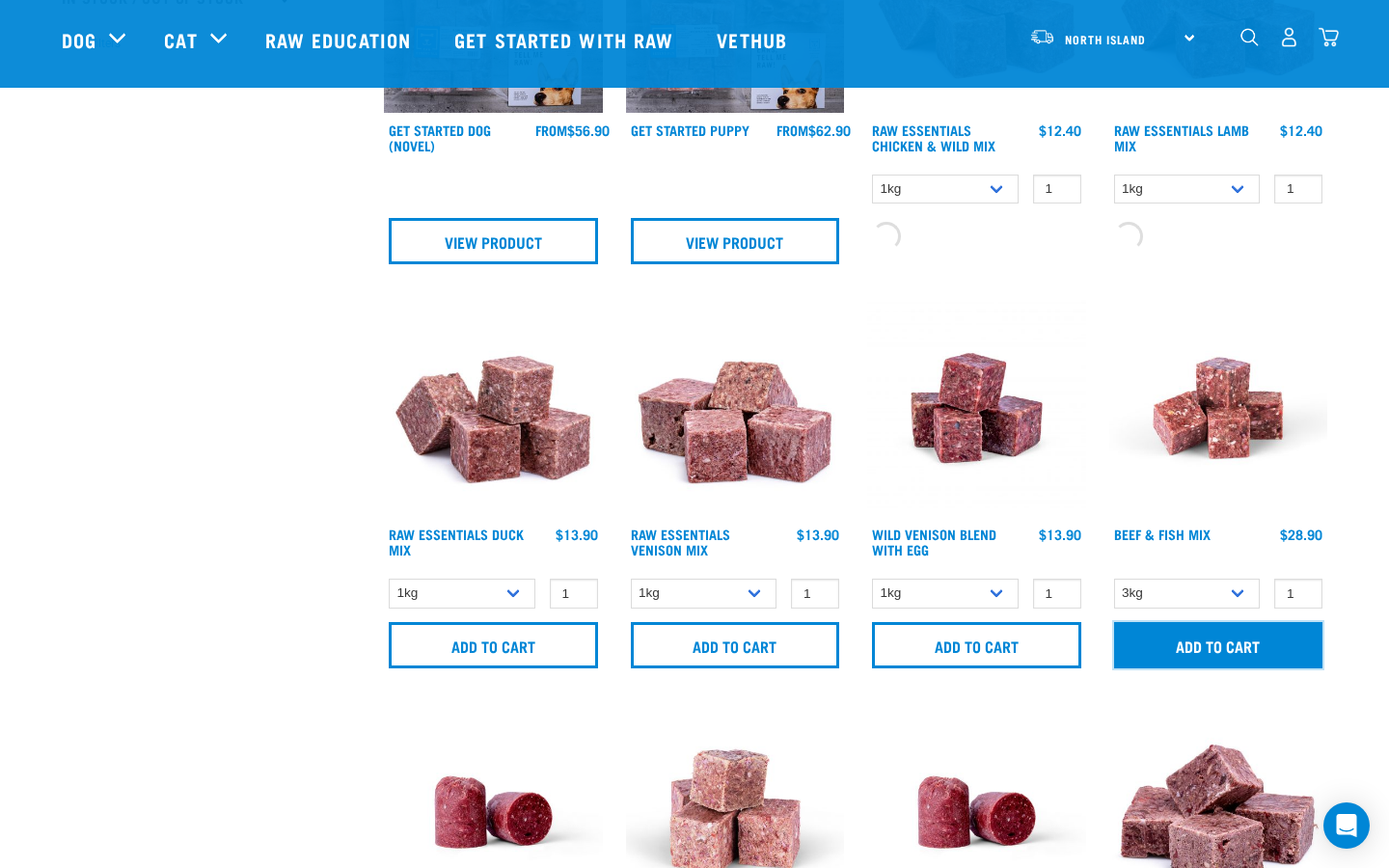 click on "Add to cart" at bounding box center [1218, 645] 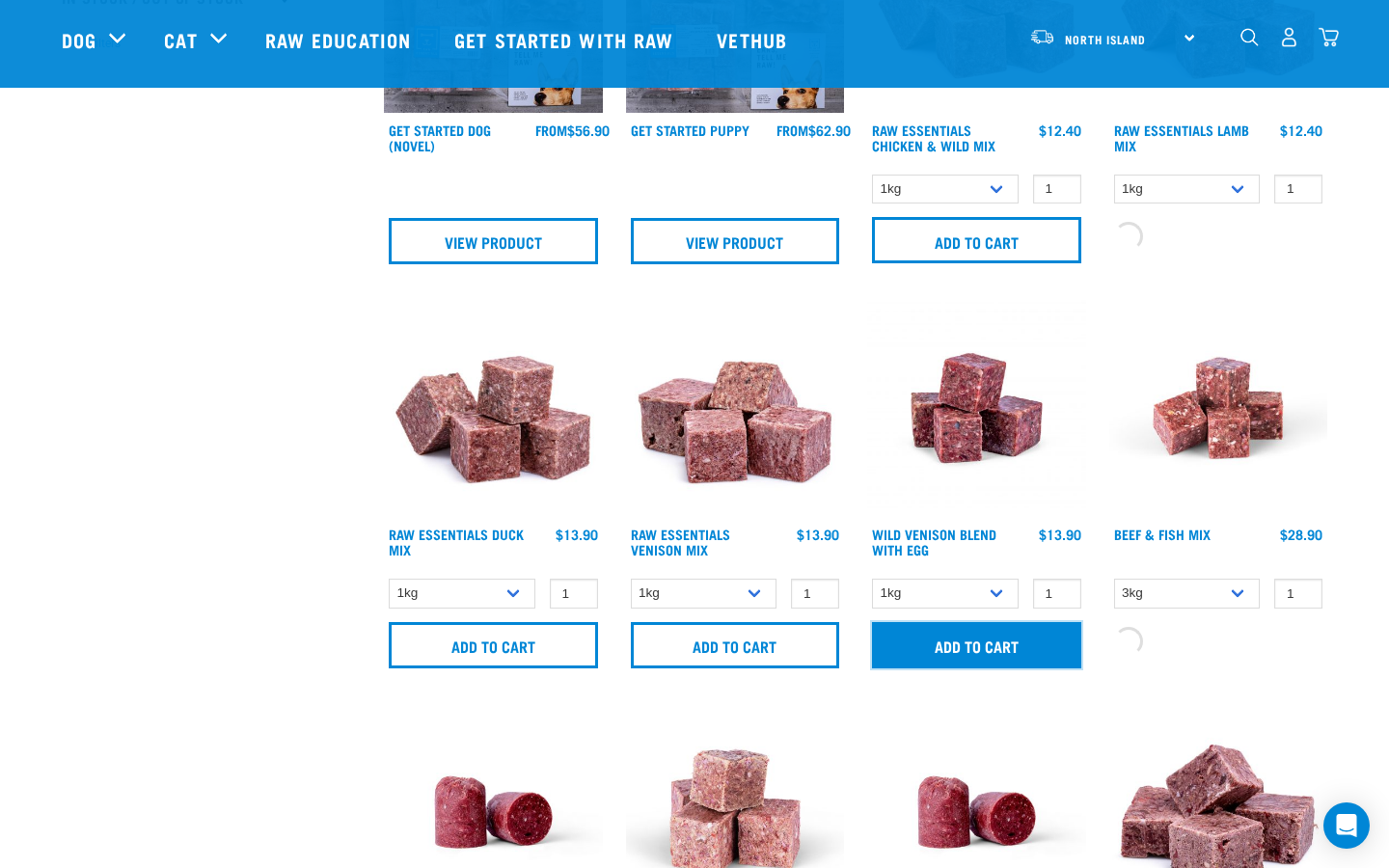 click on "Add to cart" at bounding box center [976, 645] 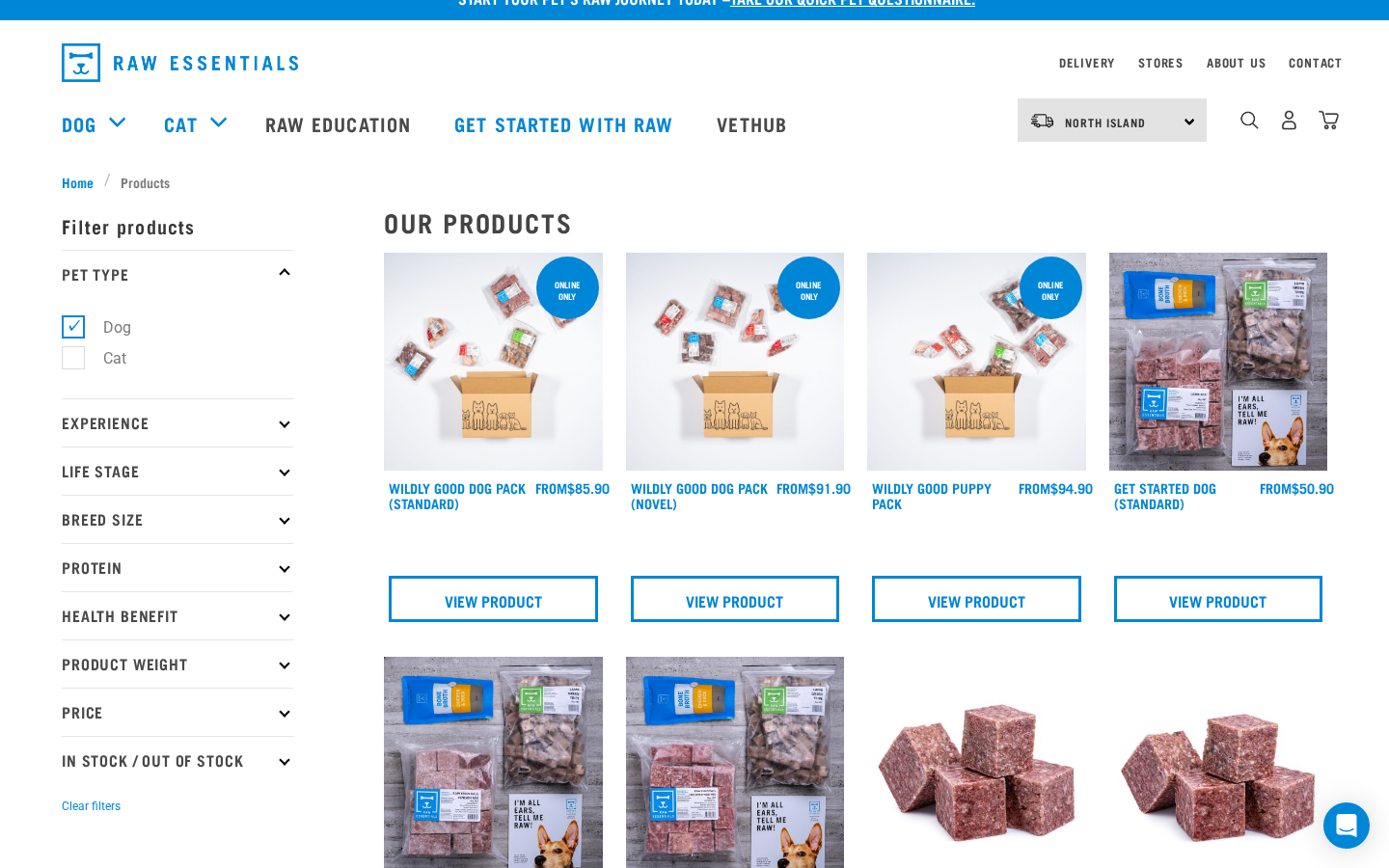 scroll, scrollTop: 0, scrollLeft: 0, axis: both 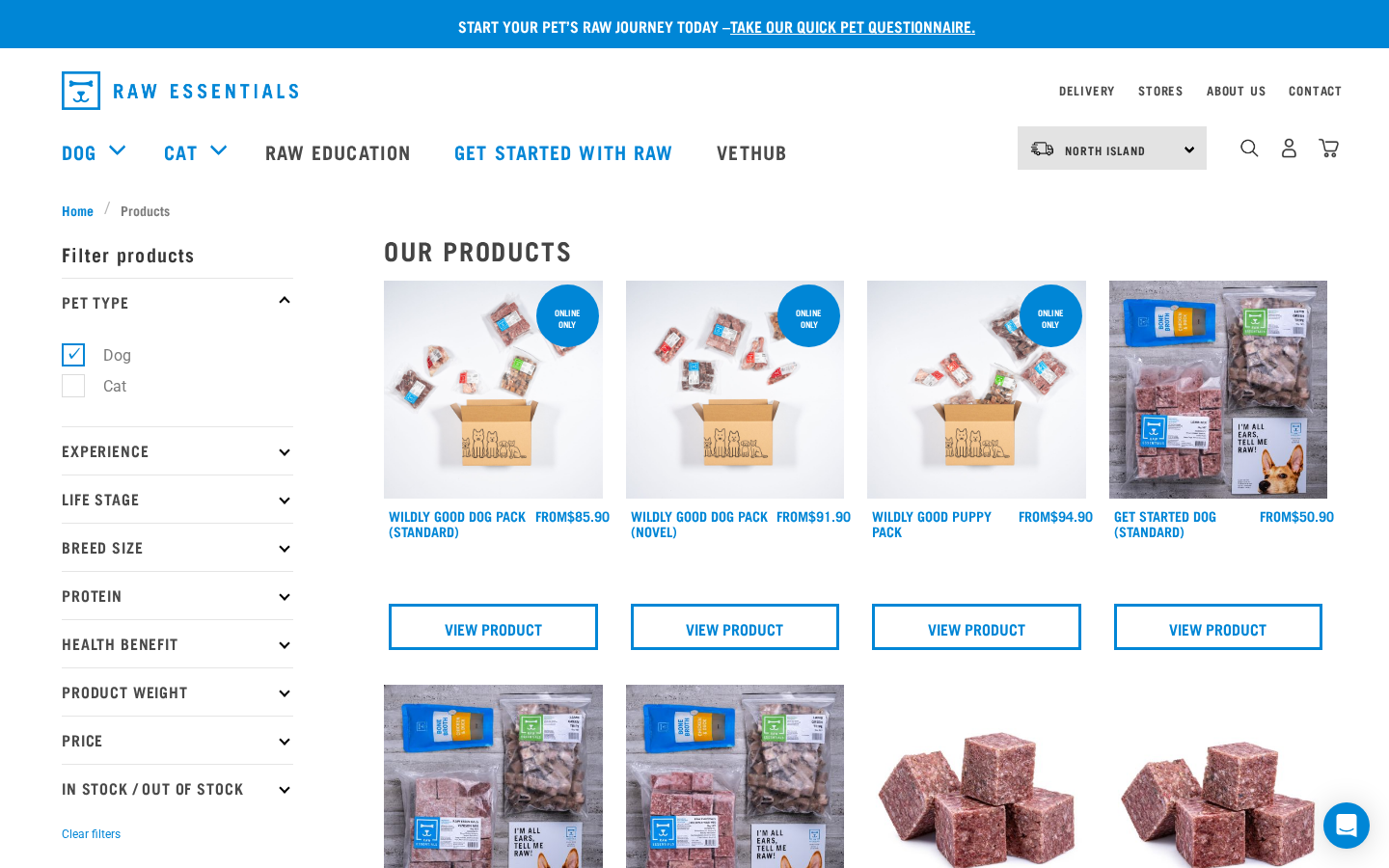 click at bounding box center (976, 794) 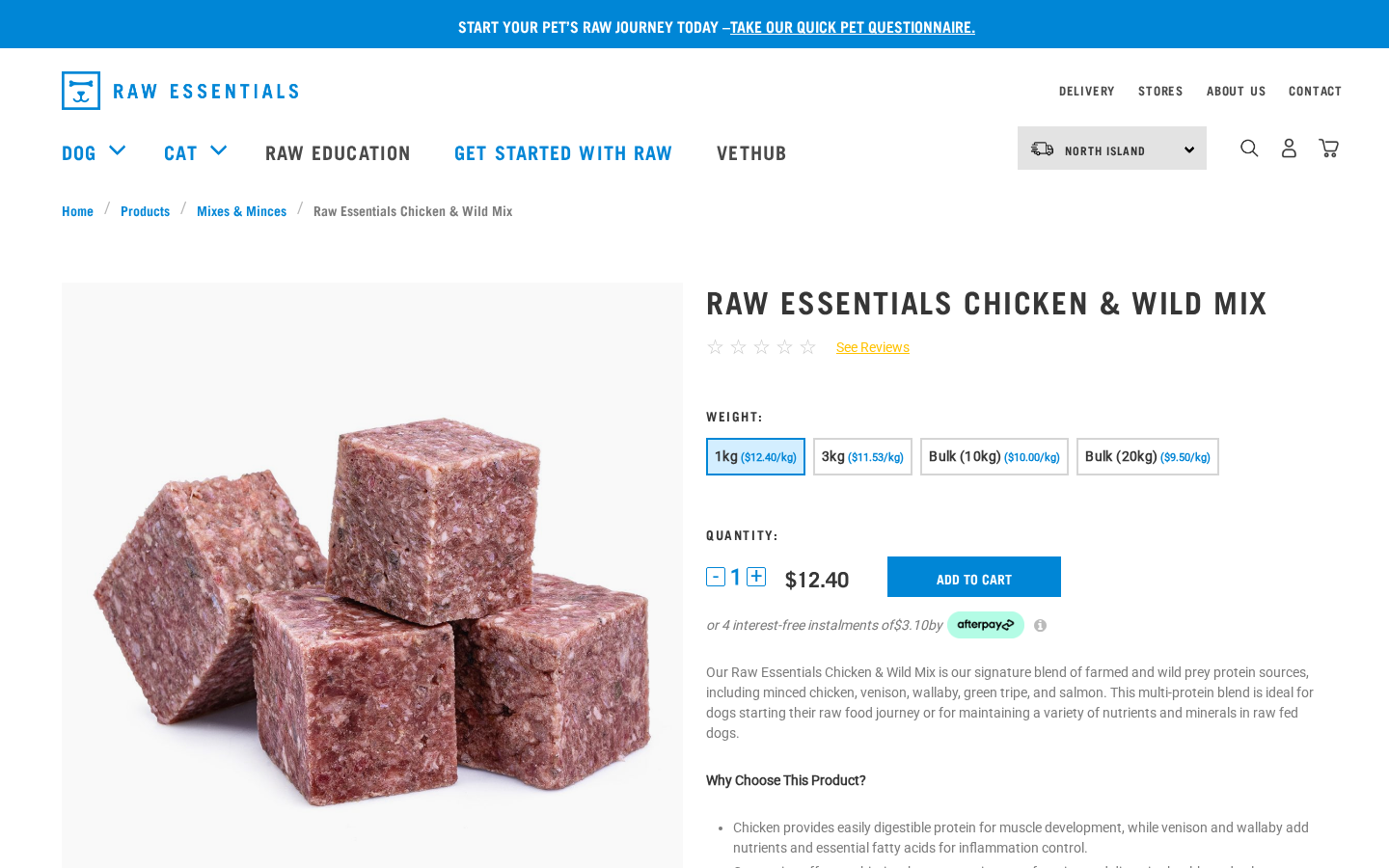 scroll, scrollTop: 0, scrollLeft: 0, axis: both 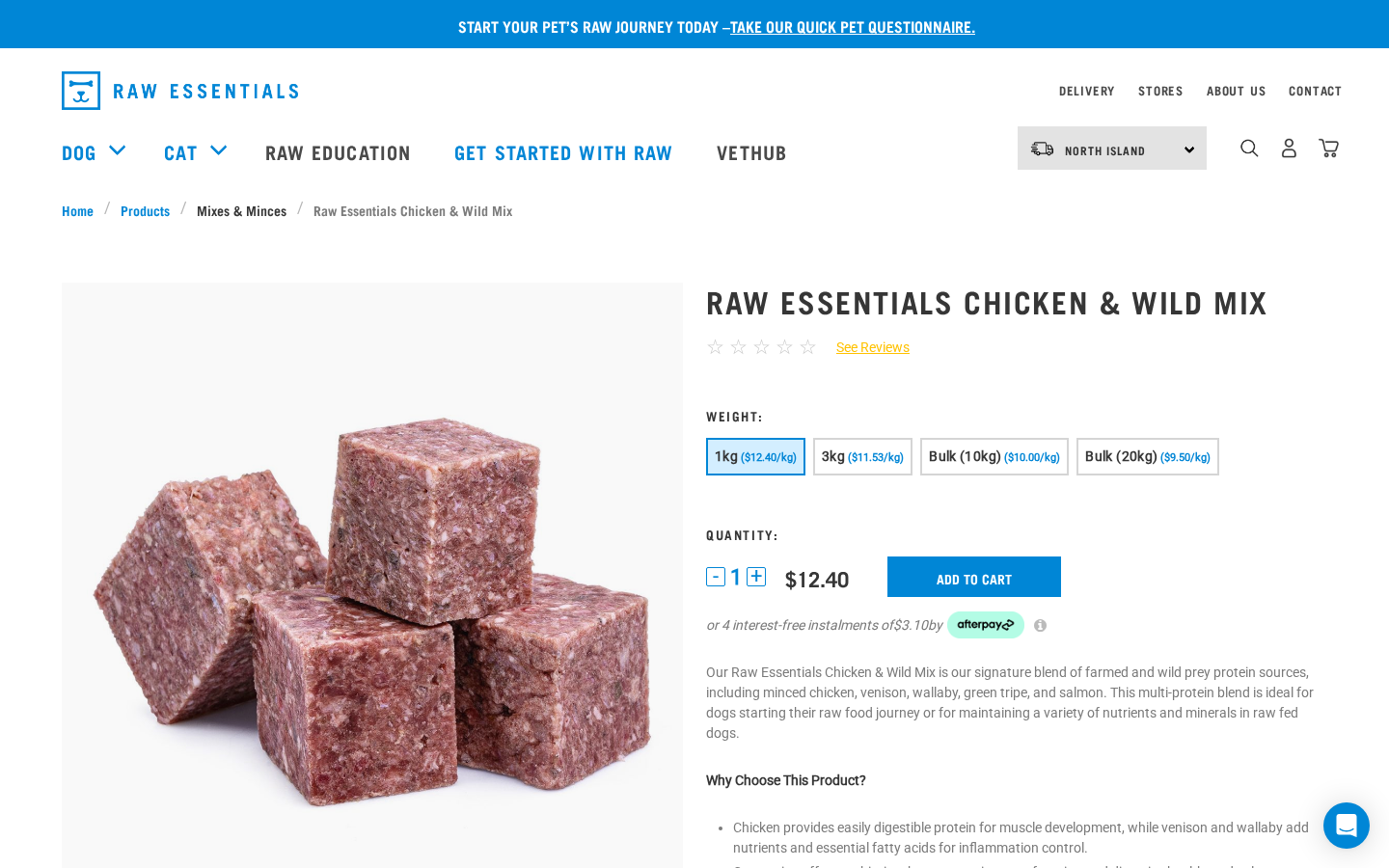 click on "Mixes & Minces" at bounding box center (242, 209) 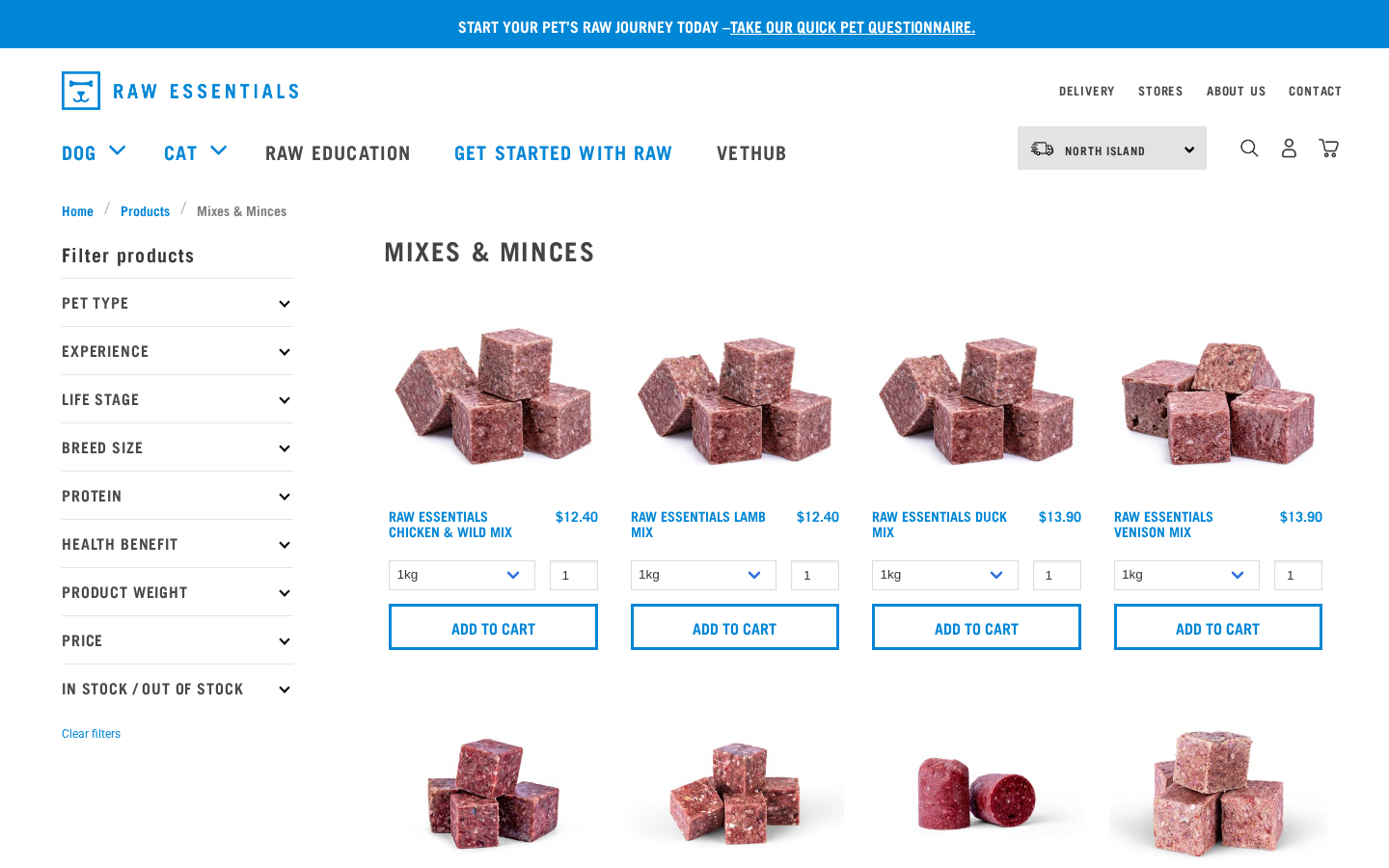 scroll, scrollTop: 0, scrollLeft: 0, axis: both 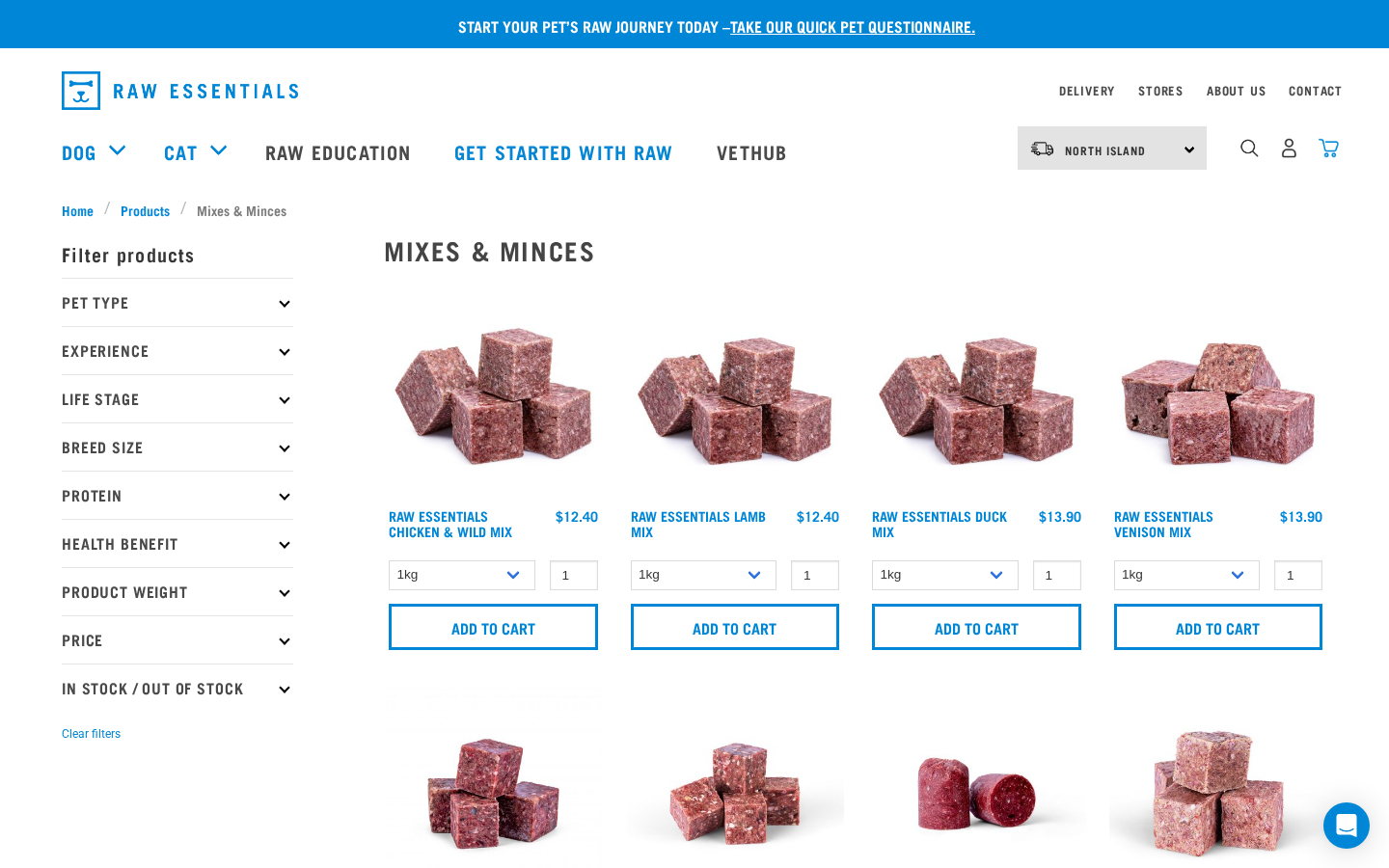click at bounding box center (1328, 148) 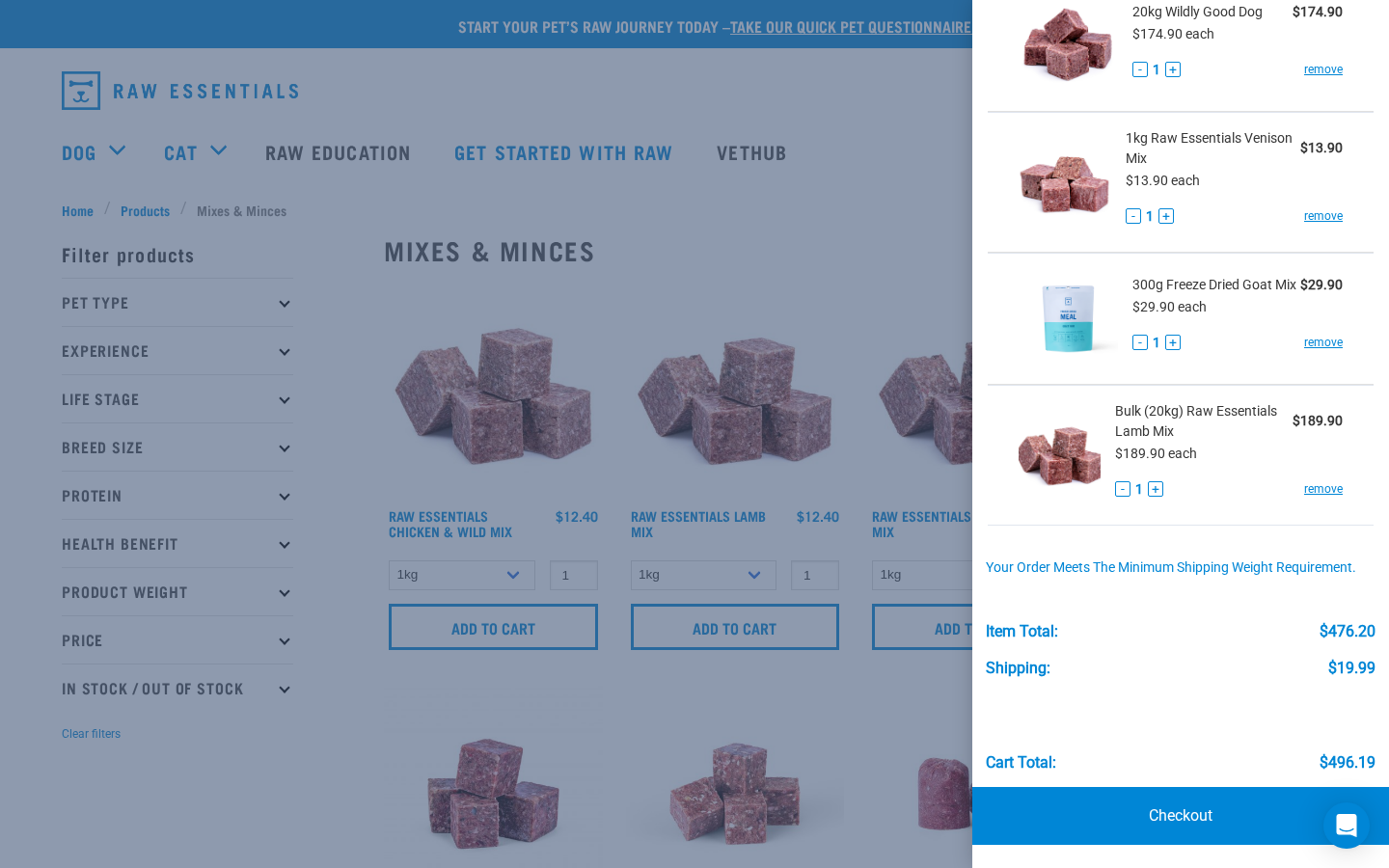 scroll, scrollTop: 0, scrollLeft: 0, axis: both 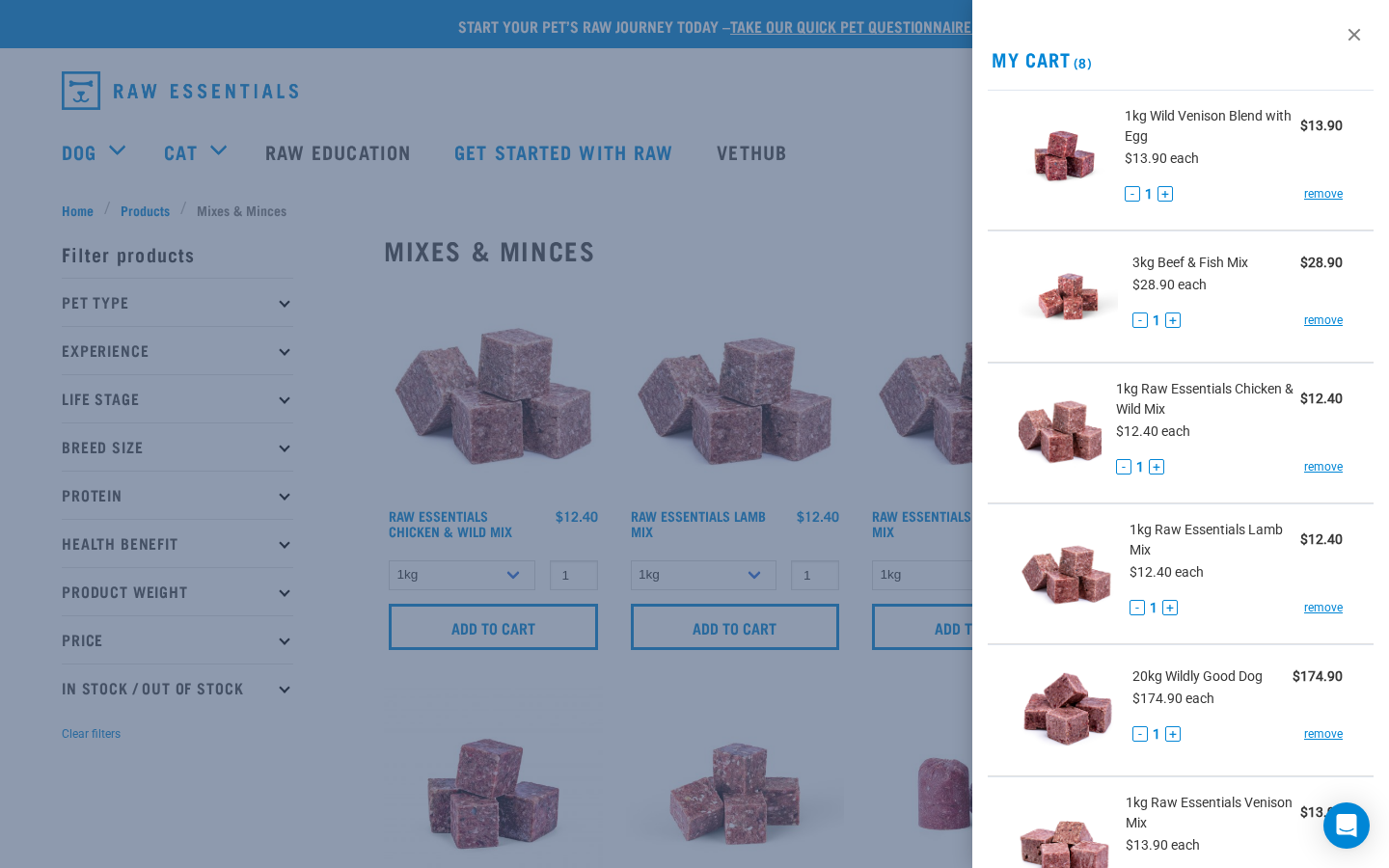 click at bounding box center (694, 434) 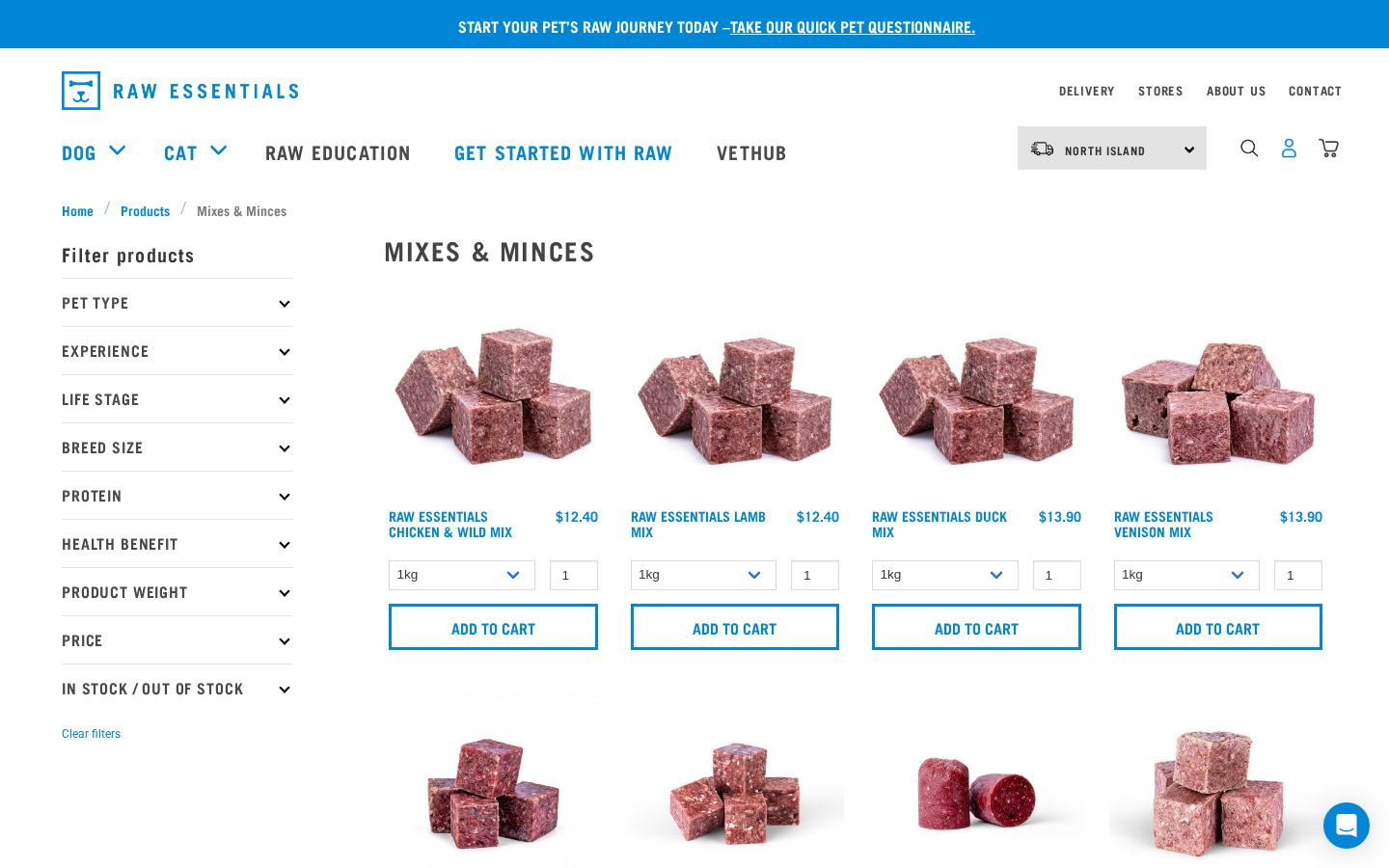click at bounding box center (1289, 148) 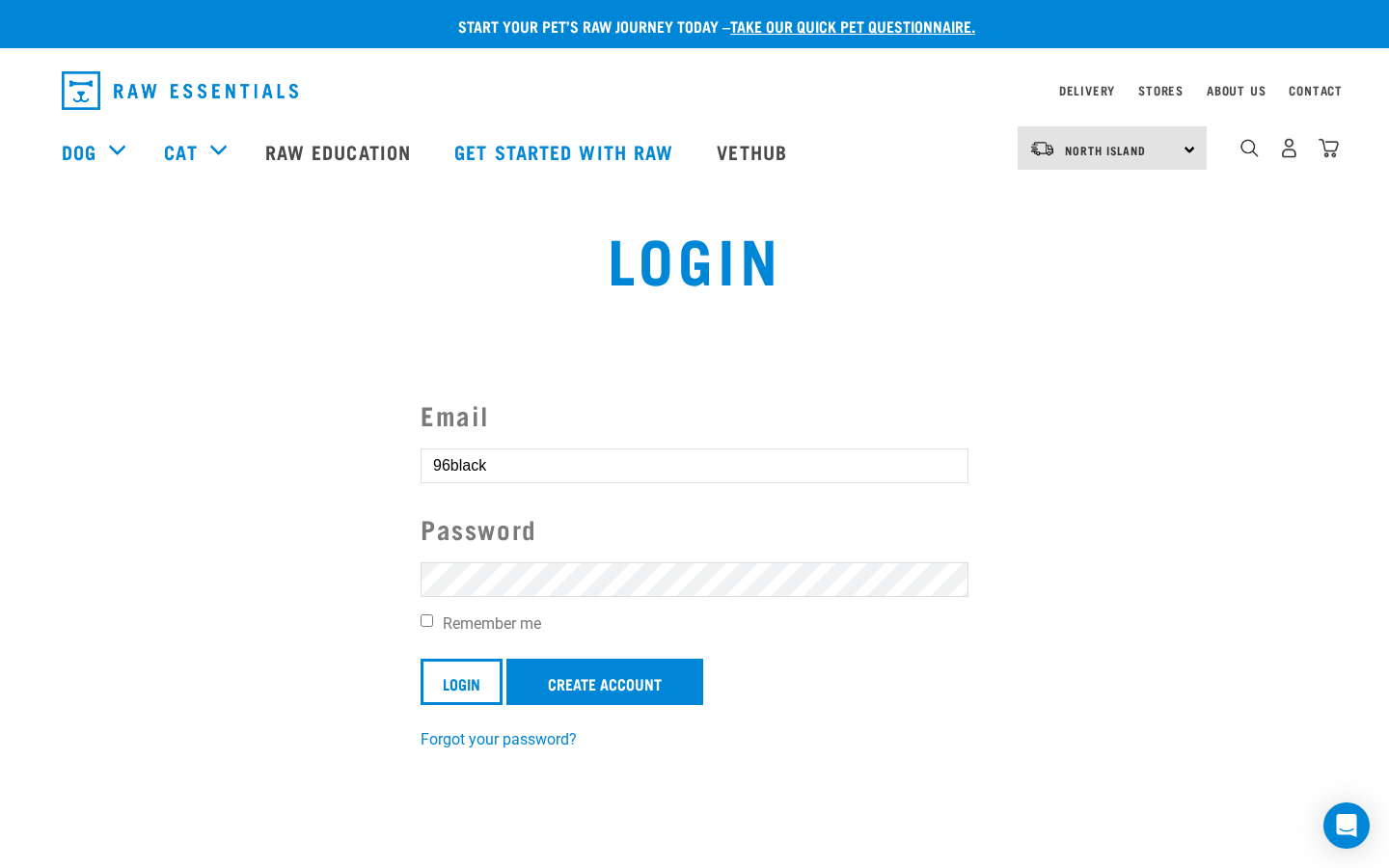 scroll, scrollTop: 0, scrollLeft: 0, axis: both 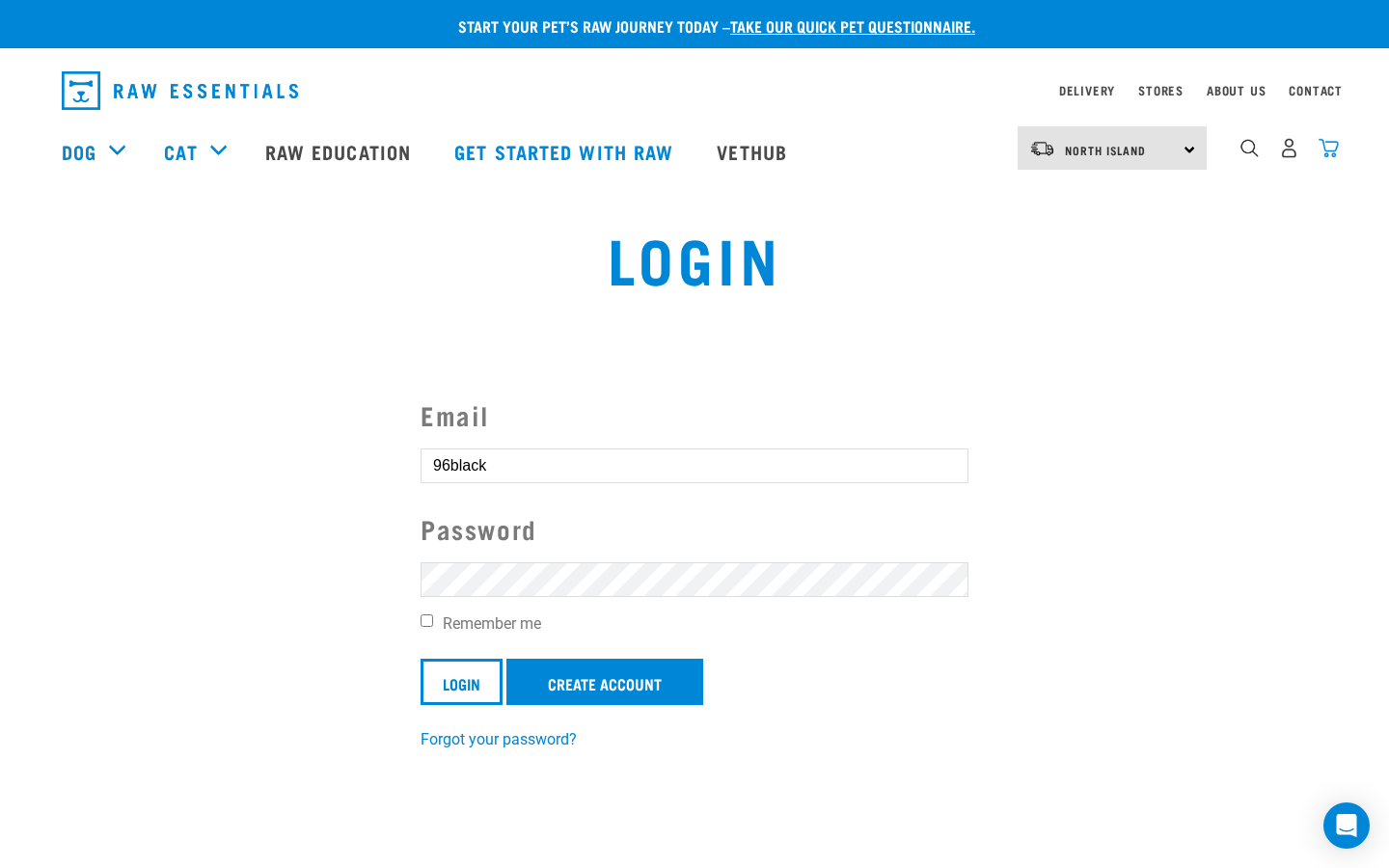 click at bounding box center (1328, 148) 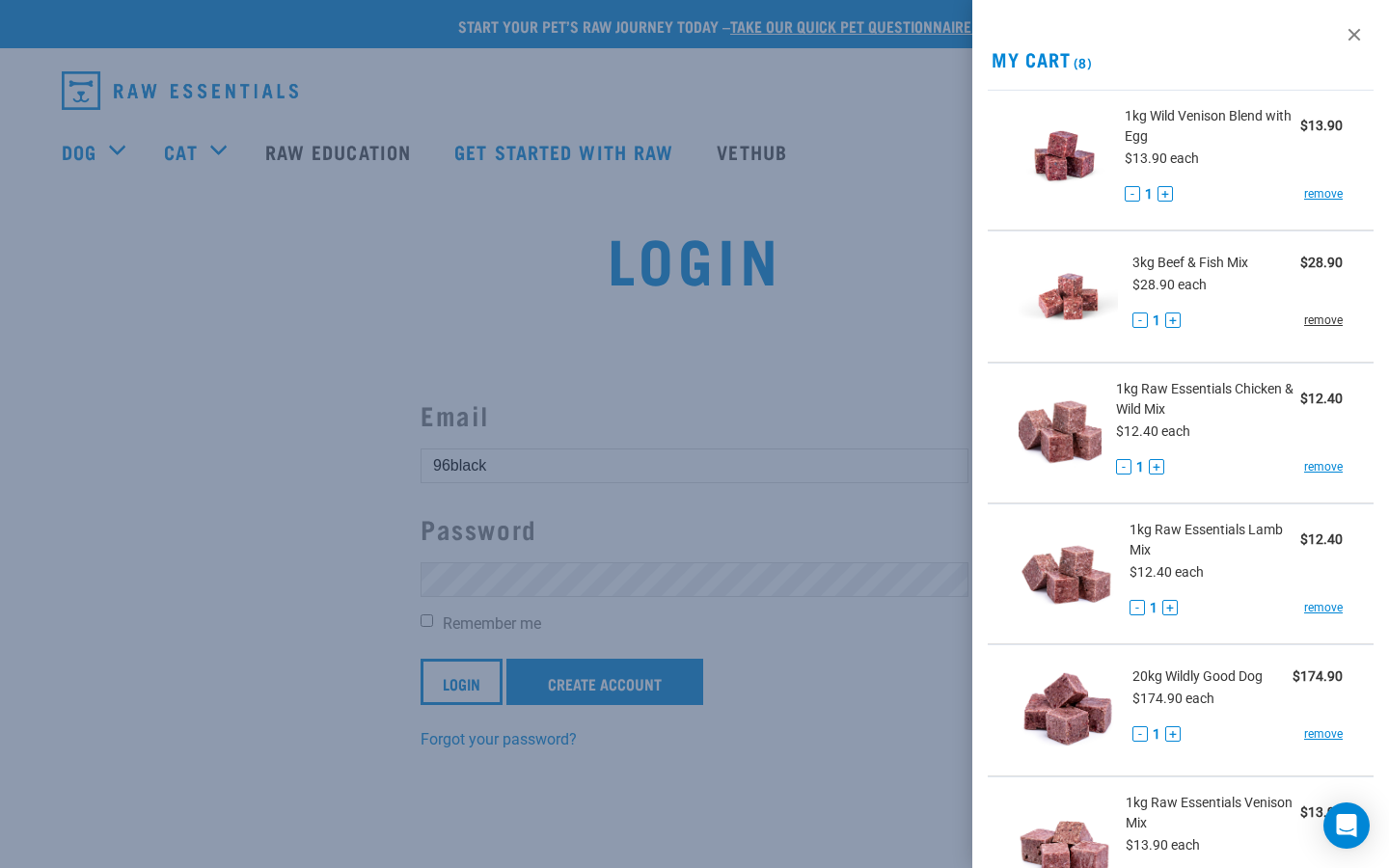 click on "remove" at bounding box center (1323, 320) 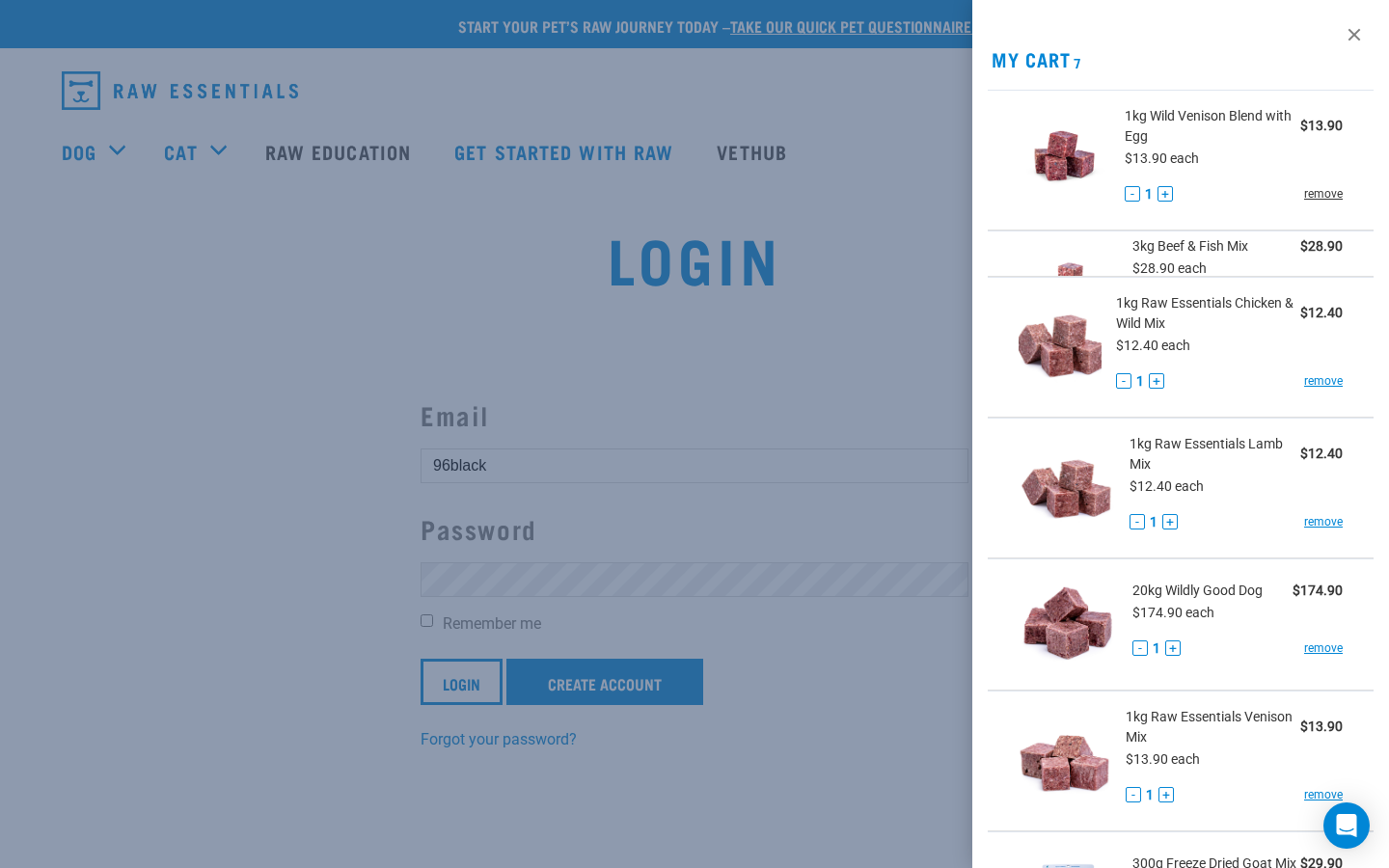 click on "remove" at bounding box center (1323, 194) 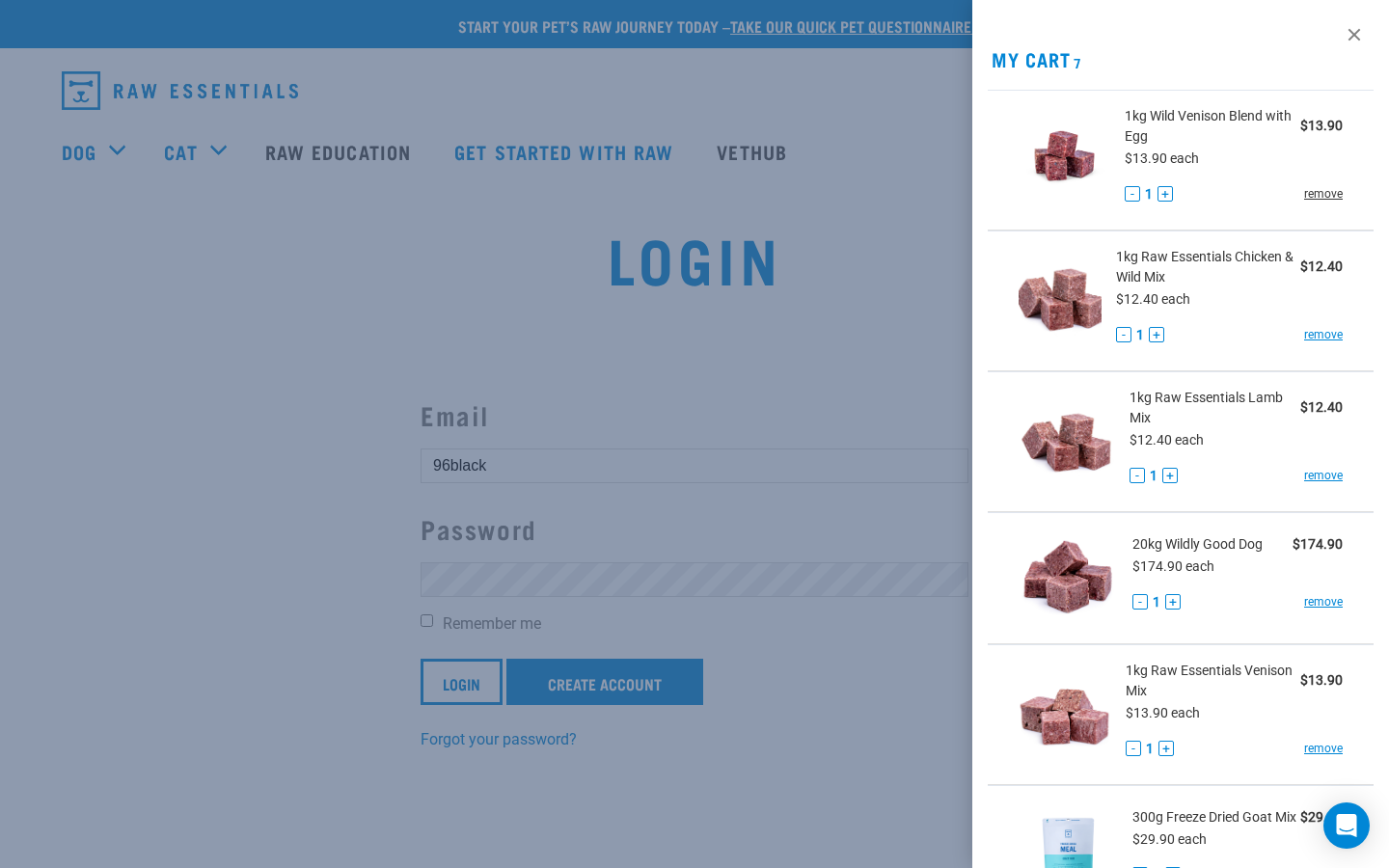 click on "remove" at bounding box center [1323, 194] 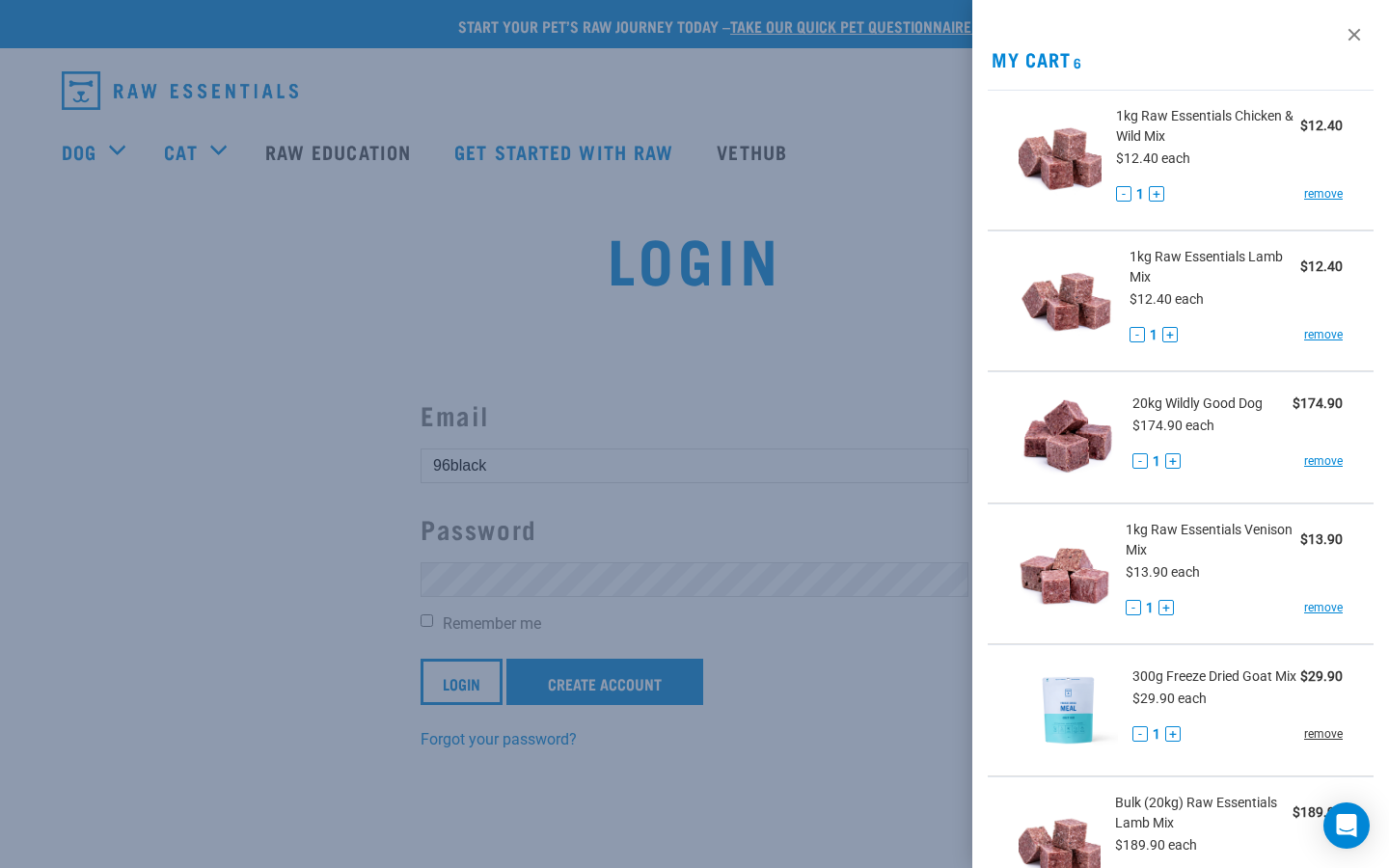 click on "remove" at bounding box center (1323, 734) 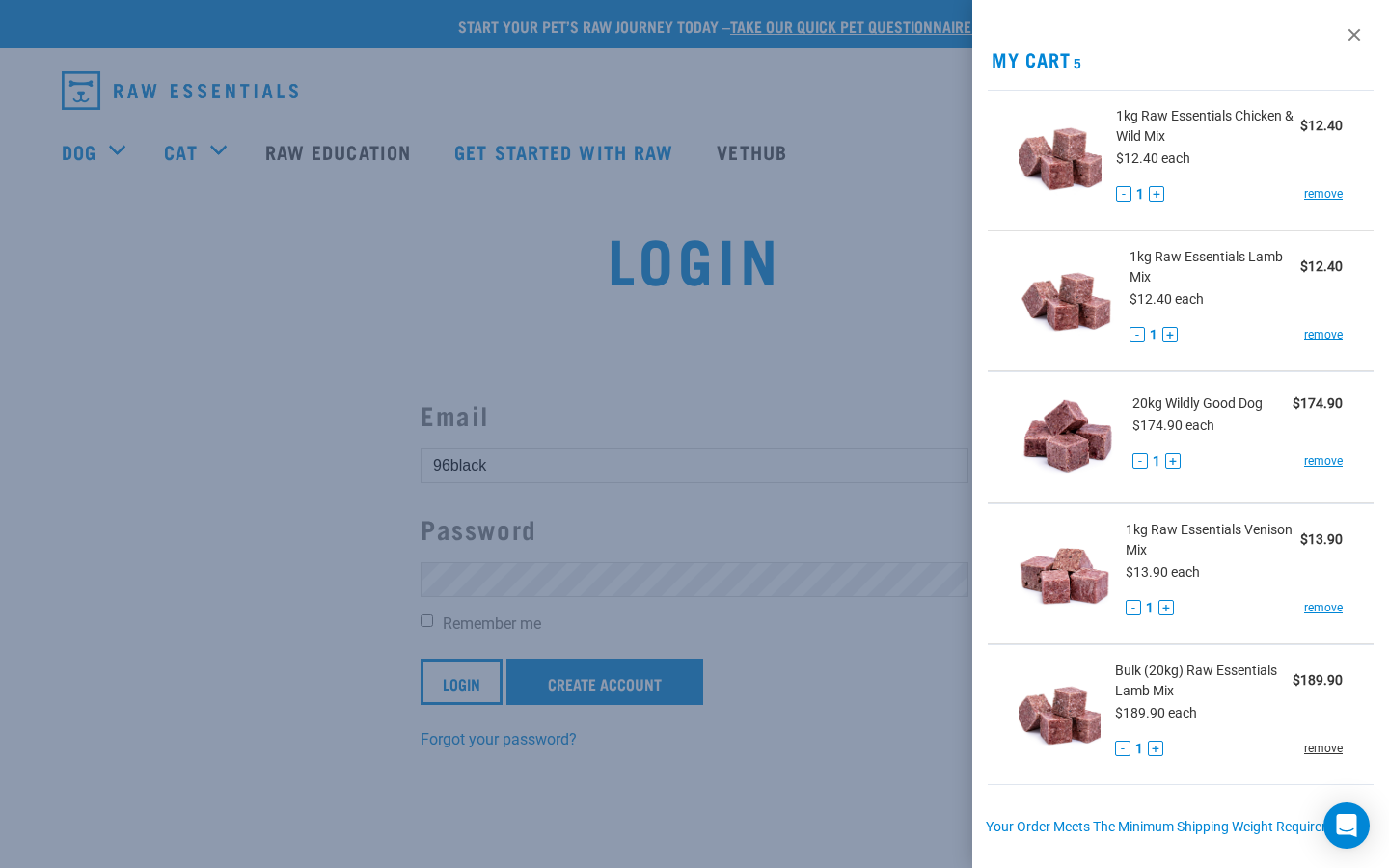click on "remove" at bounding box center (1323, 748) 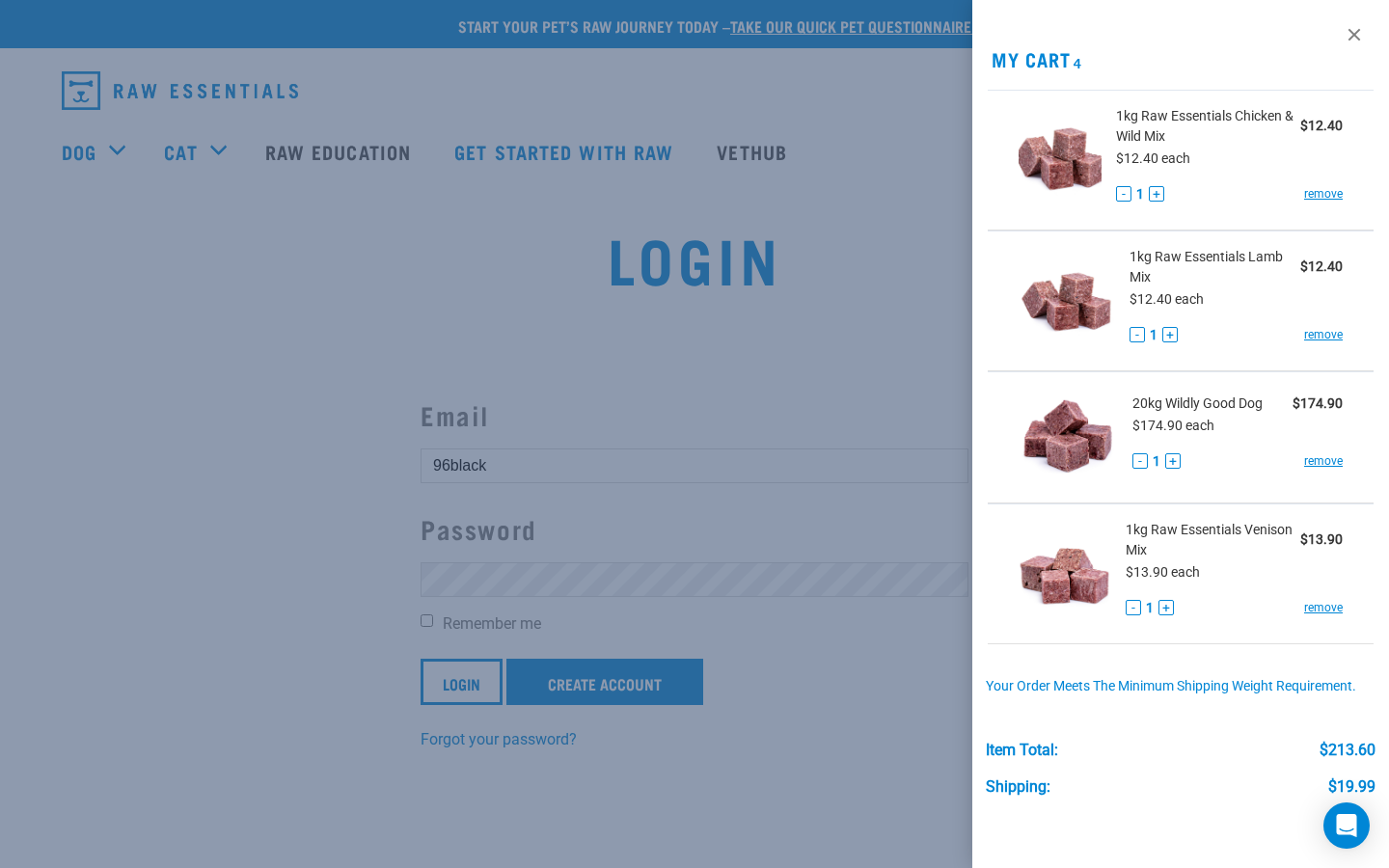 scroll, scrollTop: 119, scrollLeft: 0, axis: vertical 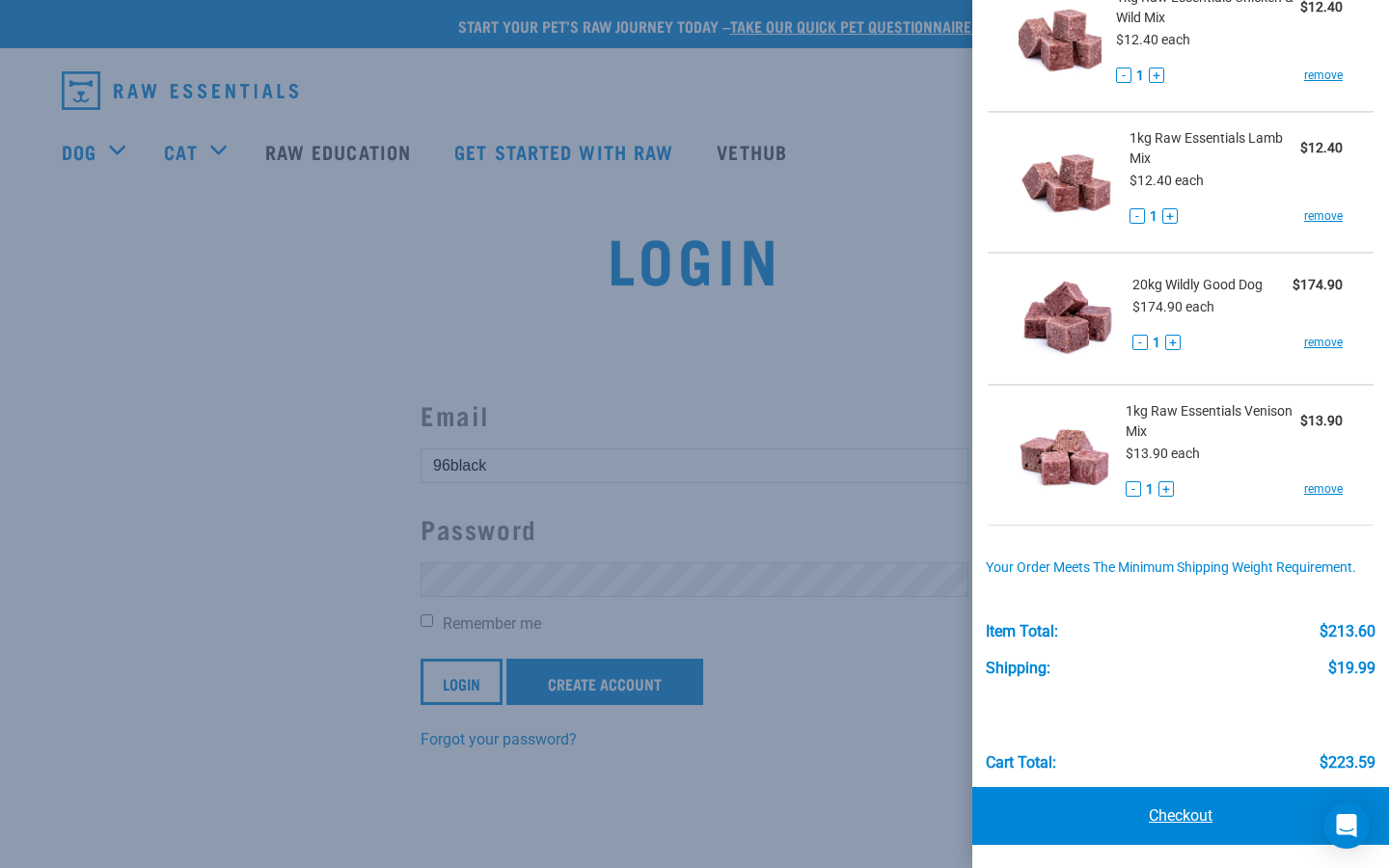 click on "Checkout" at bounding box center [1181, 816] 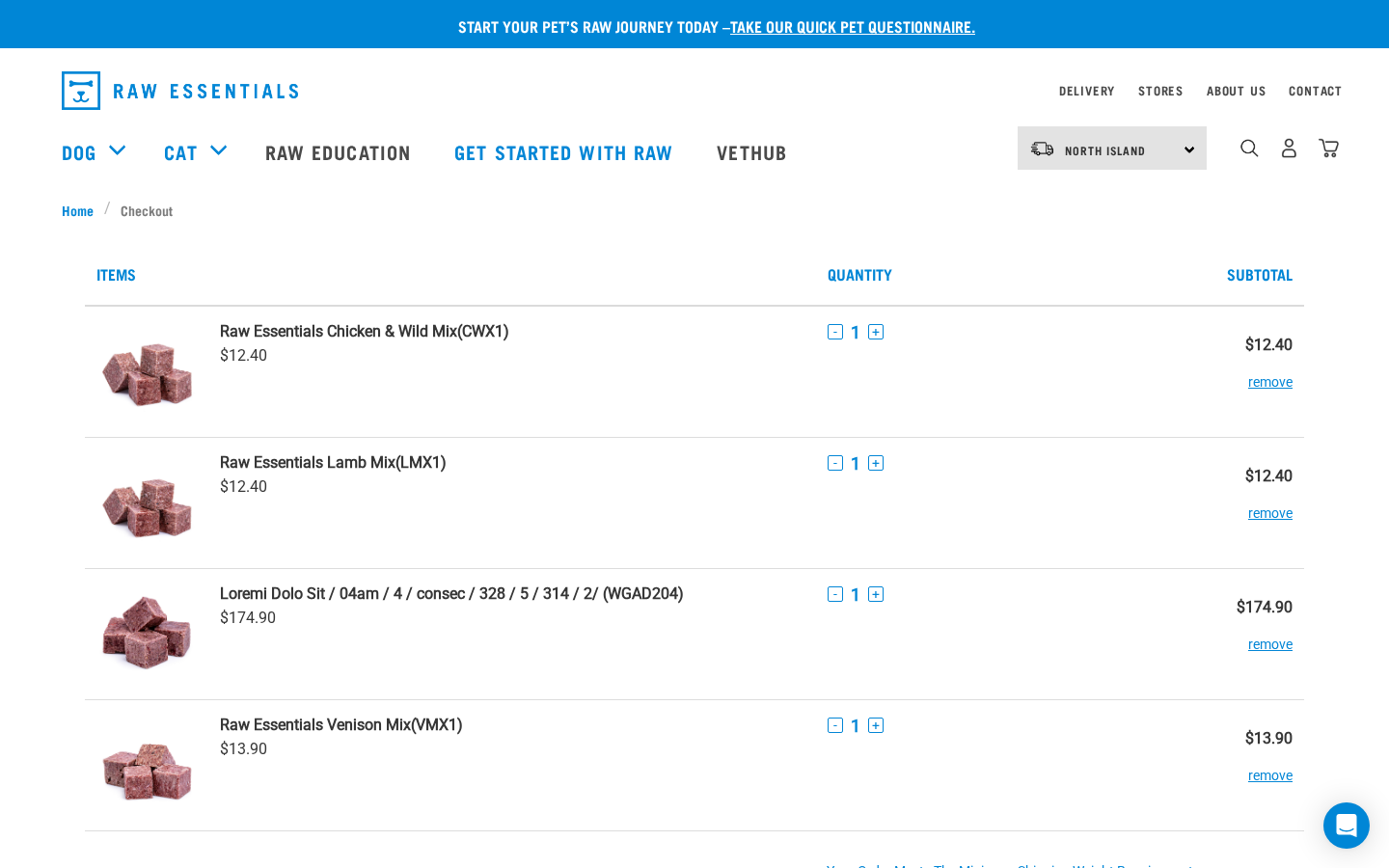 scroll, scrollTop: 0, scrollLeft: 0, axis: both 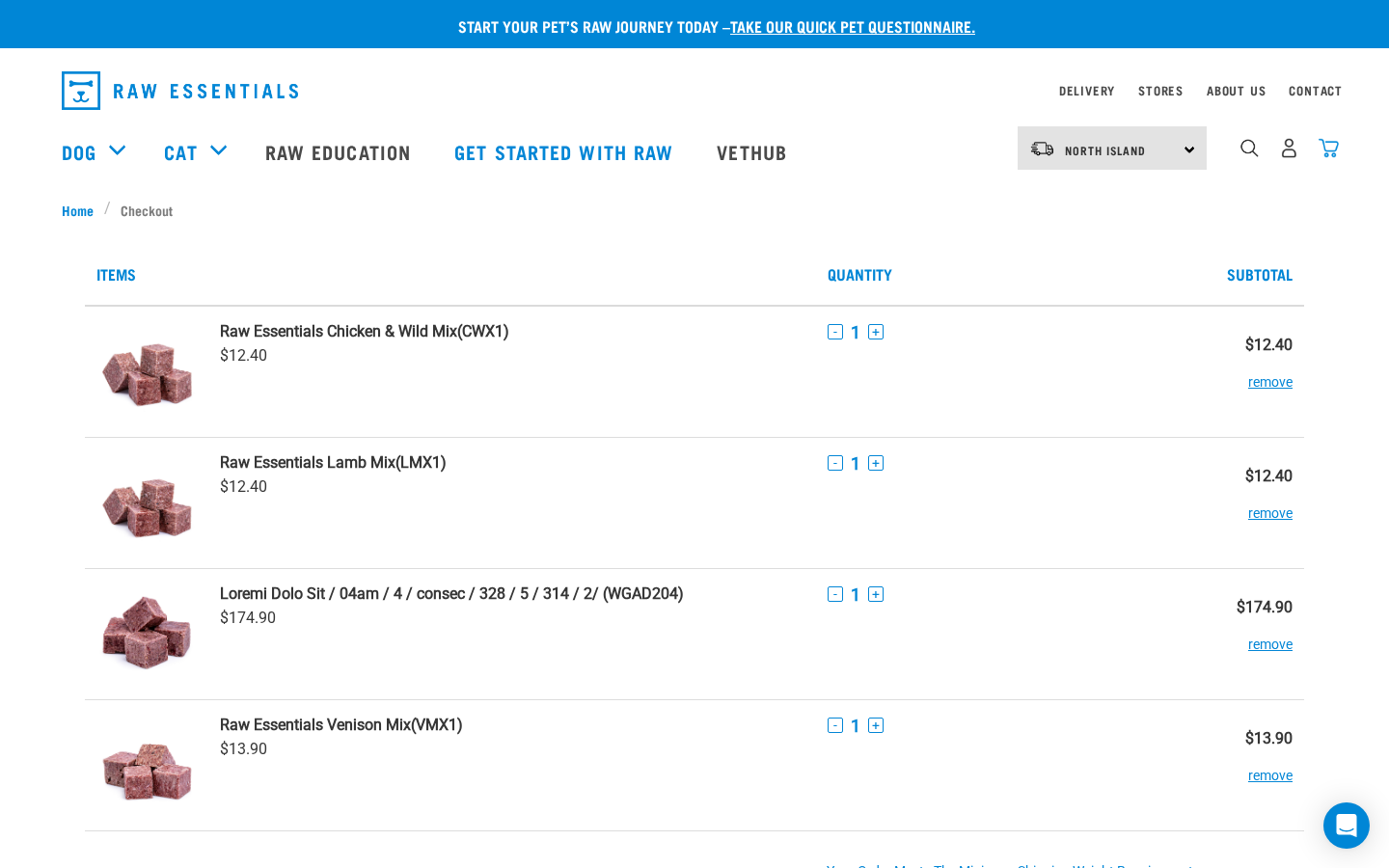 click at bounding box center (1328, 148) 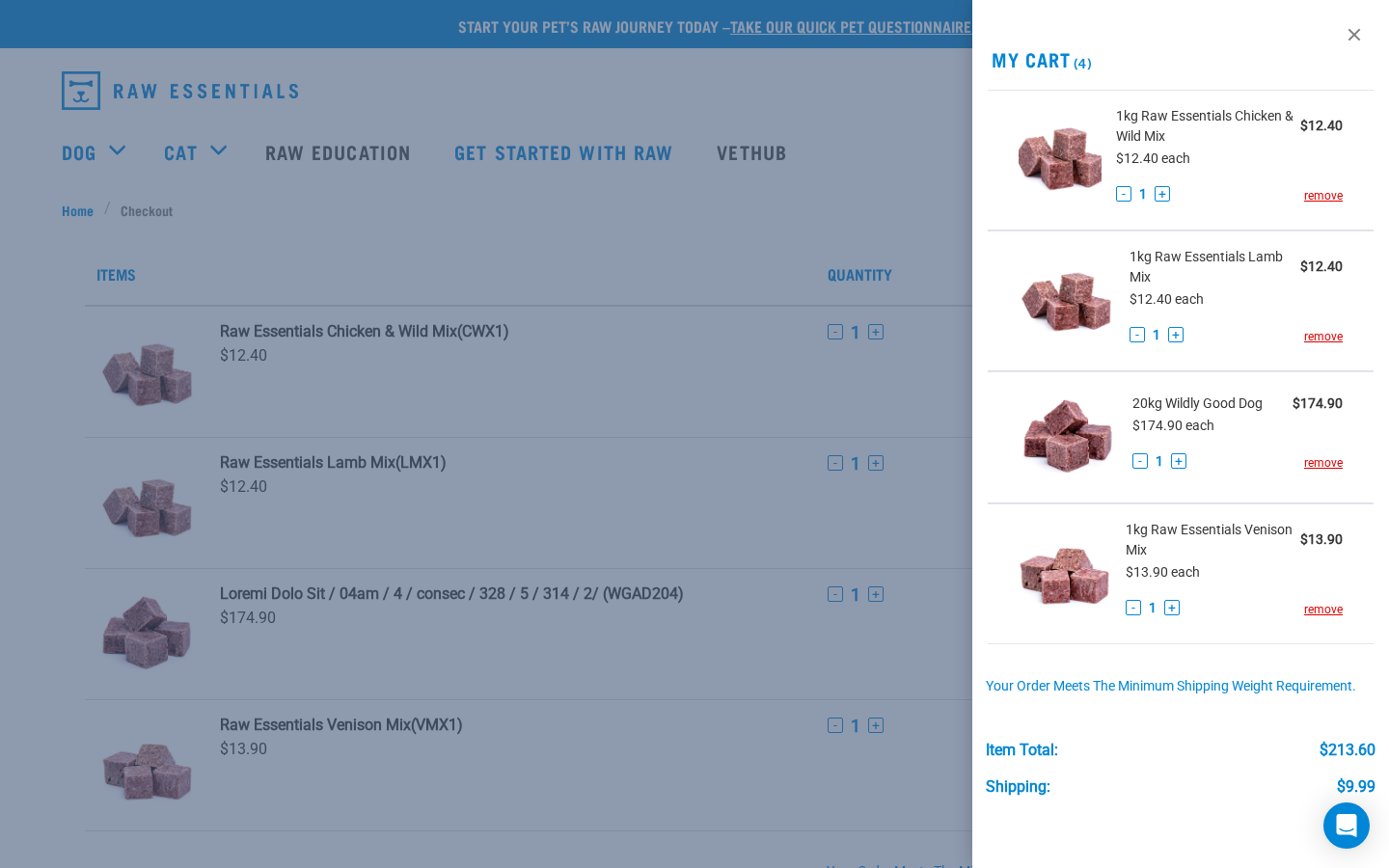 click on "20kg Wildly Good Dog" at bounding box center [1197, 403] 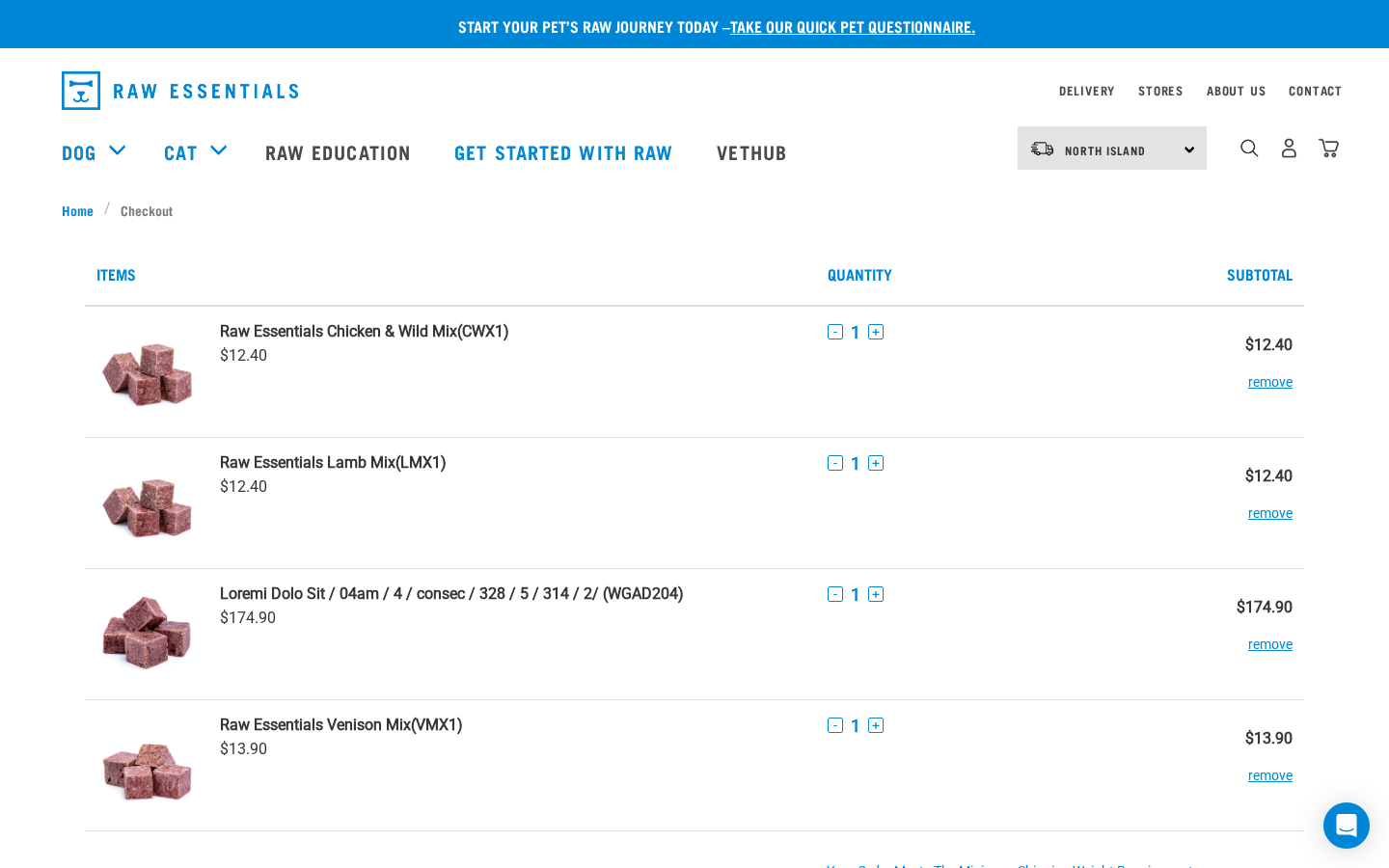 click on "Items" at bounding box center (450, 274) 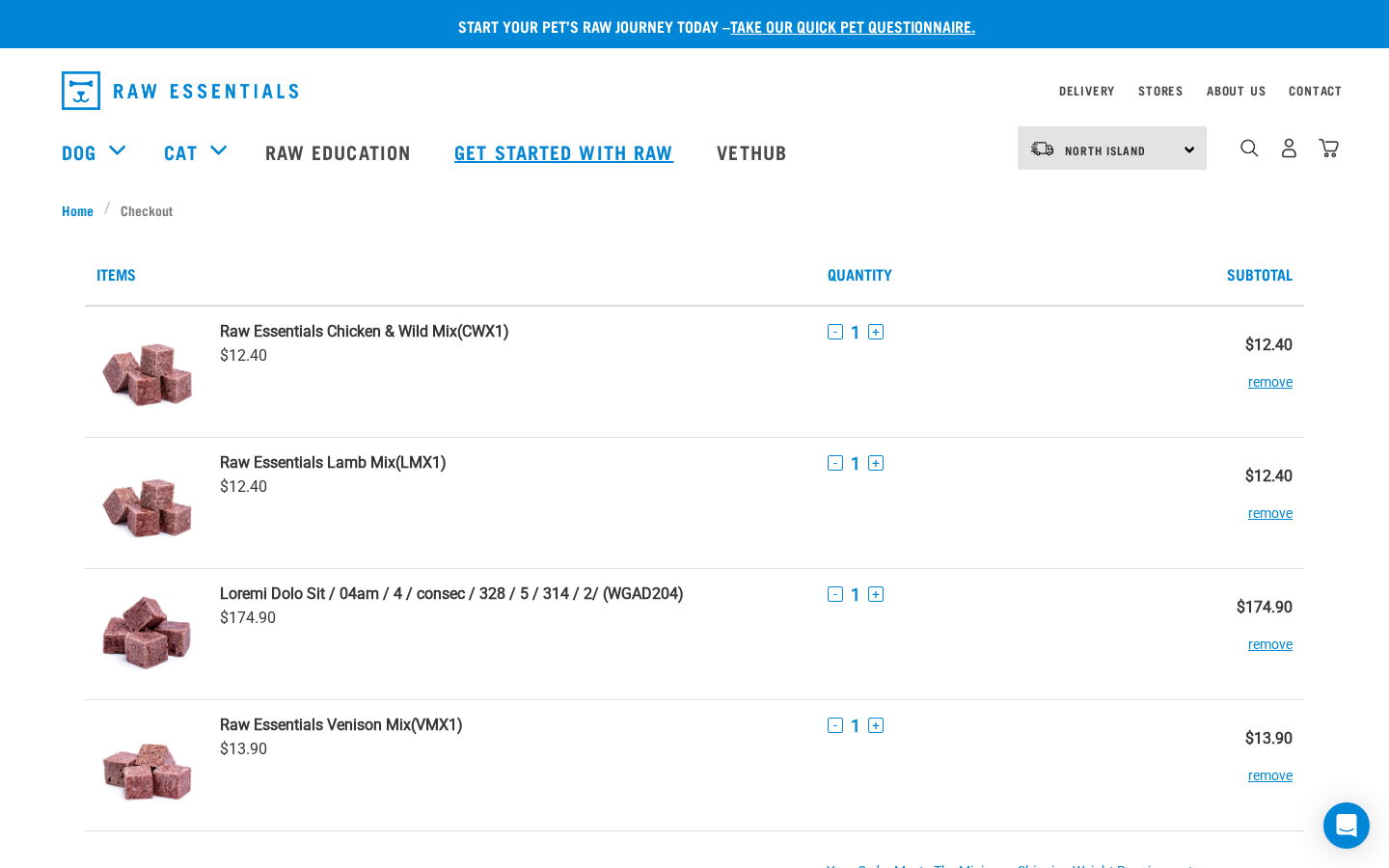 click on "Get started with Raw" at bounding box center (566, 151) 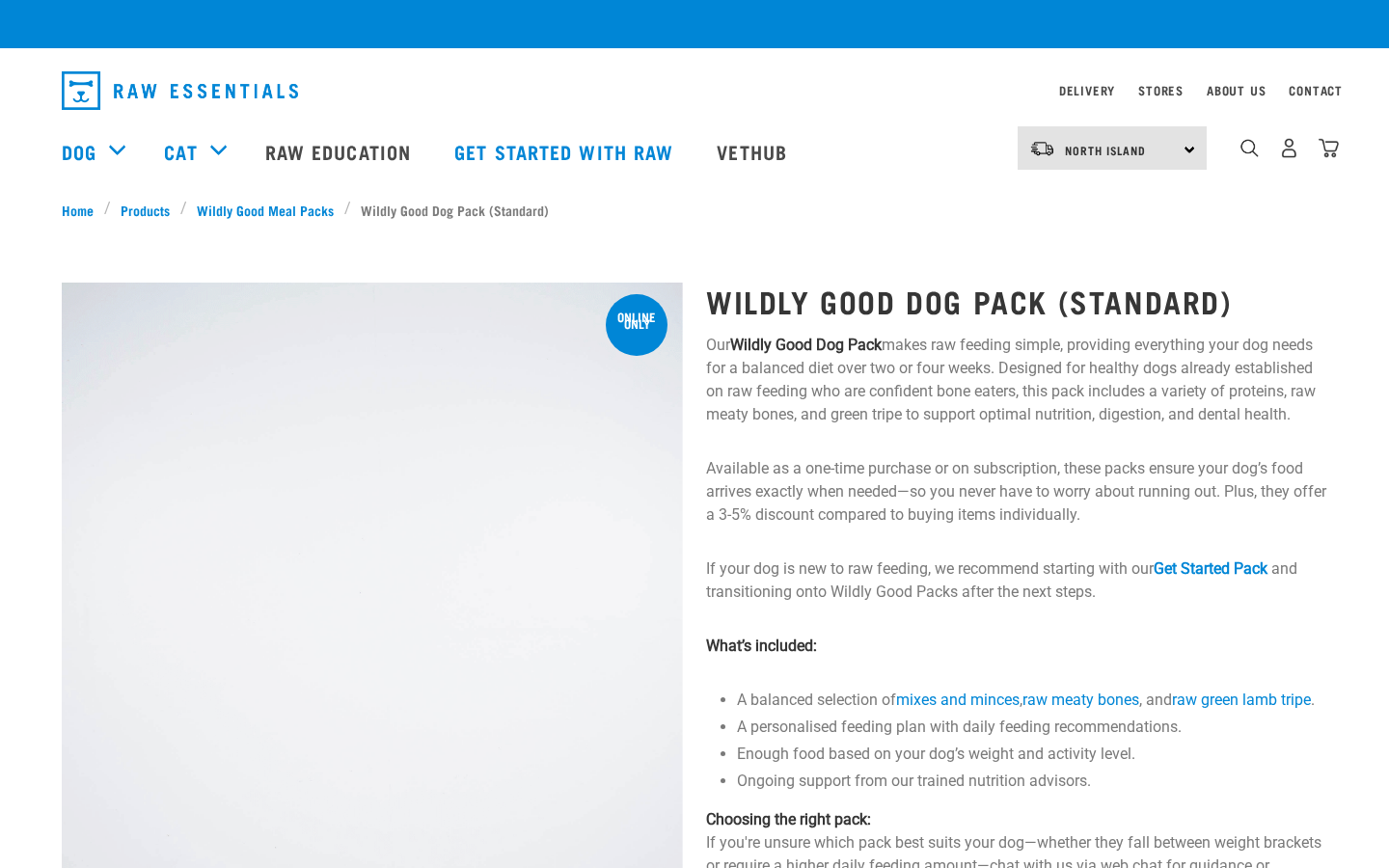 scroll, scrollTop: 0, scrollLeft: 0, axis: both 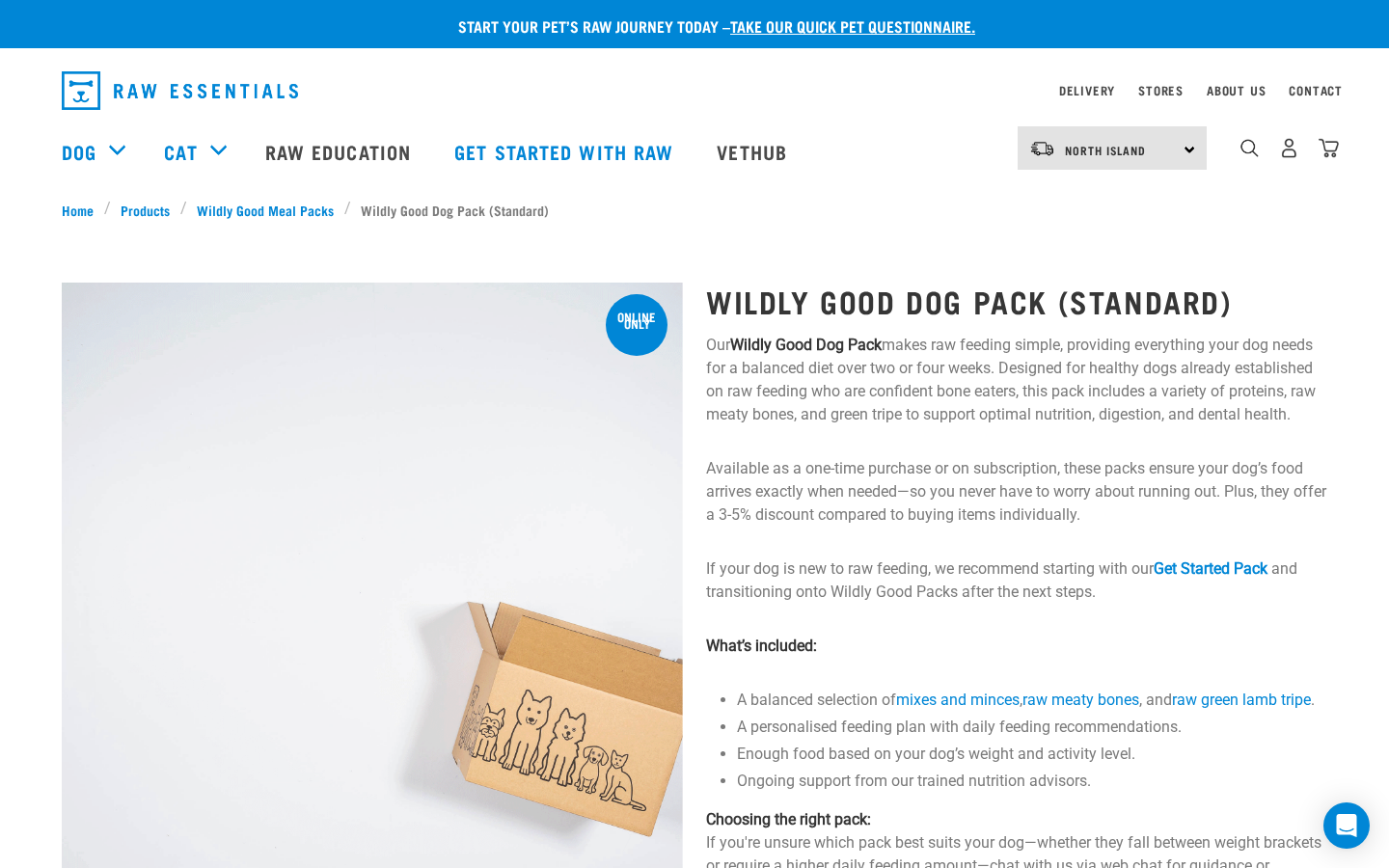 click on "Start your pet’s raw journey today –  take our quick pet questionnaire." at bounding box center (709, 26) 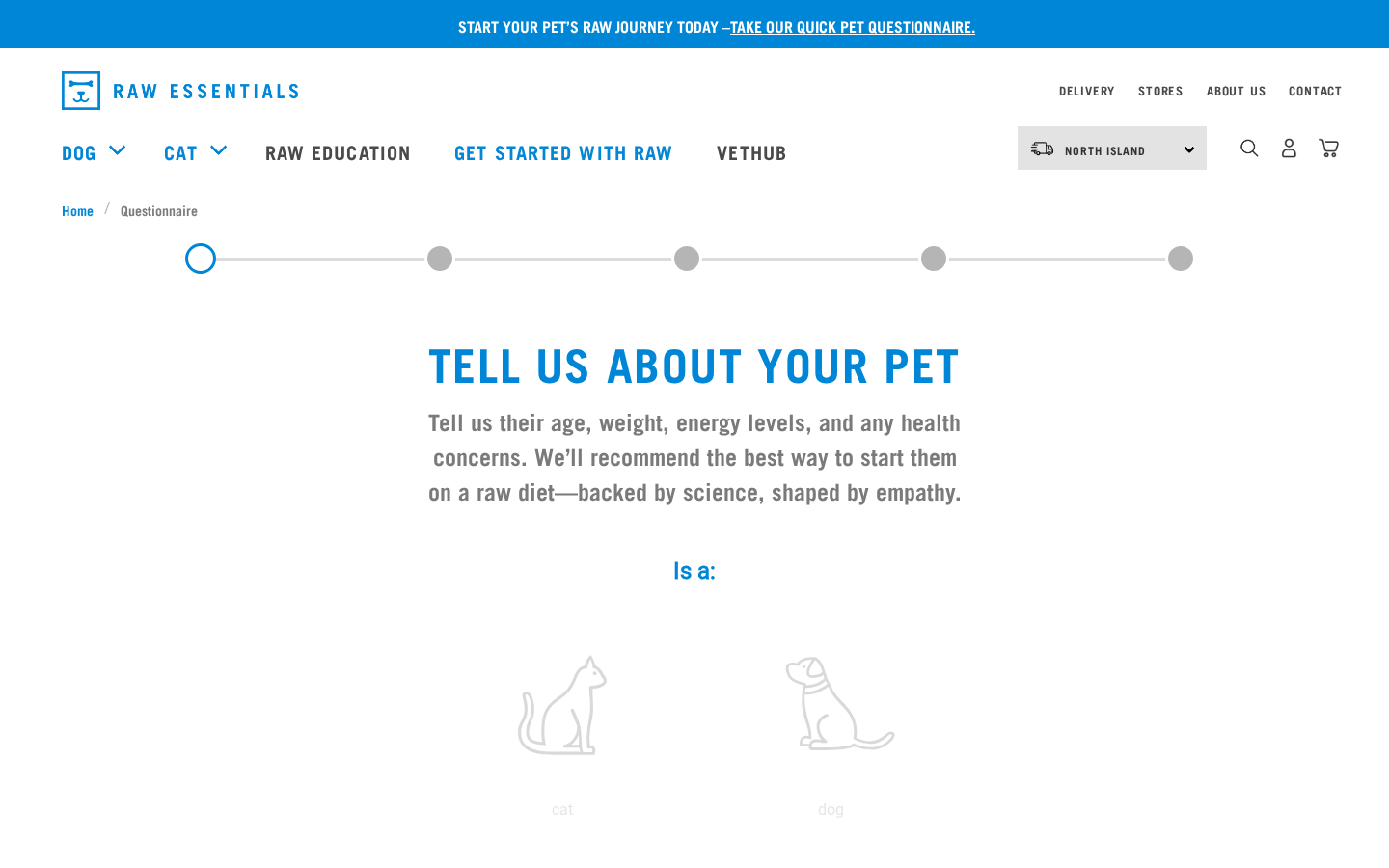 scroll, scrollTop: 0, scrollLeft: 0, axis: both 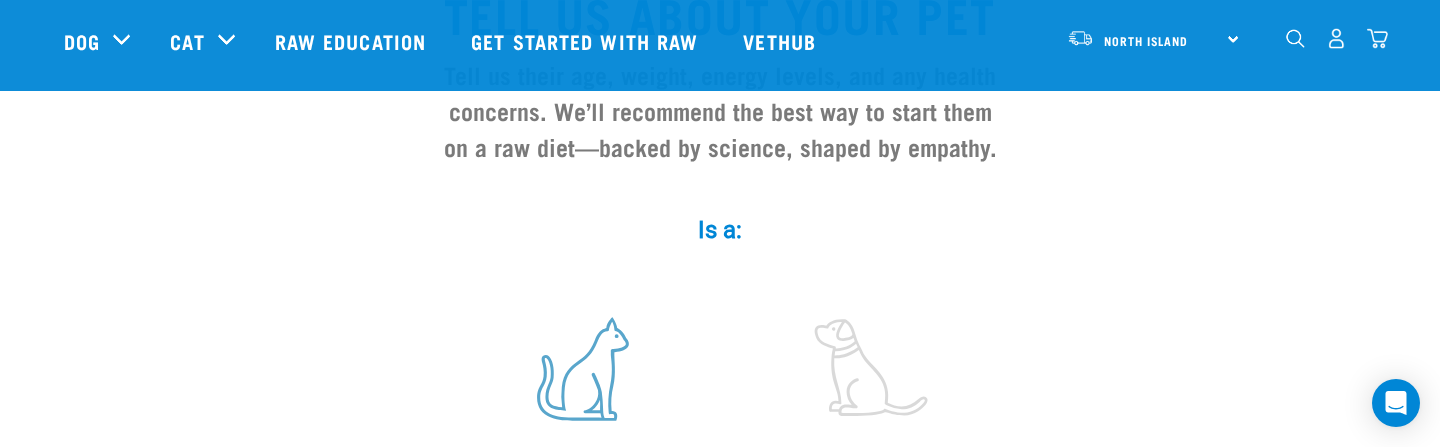 click at bounding box center (583, 369) 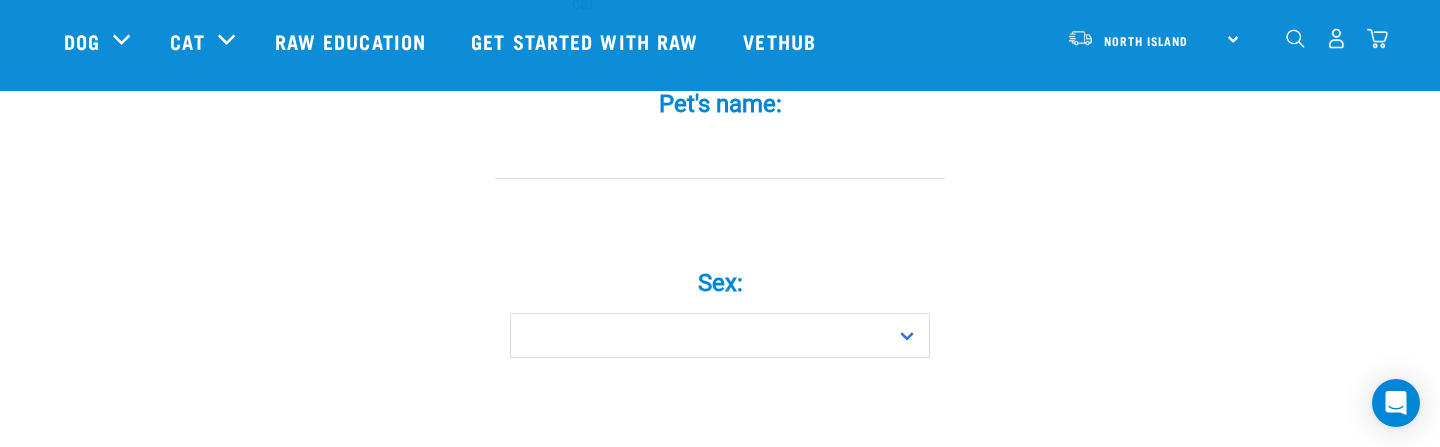 scroll, scrollTop: 690, scrollLeft: 0, axis: vertical 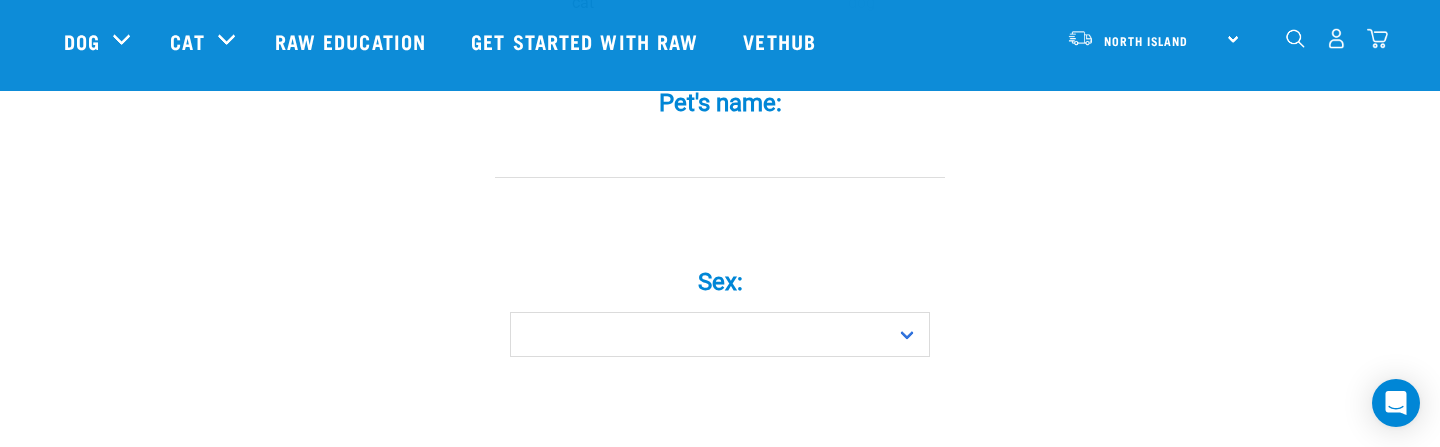click on "Pet's name: *" at bounding box center (720, 155) 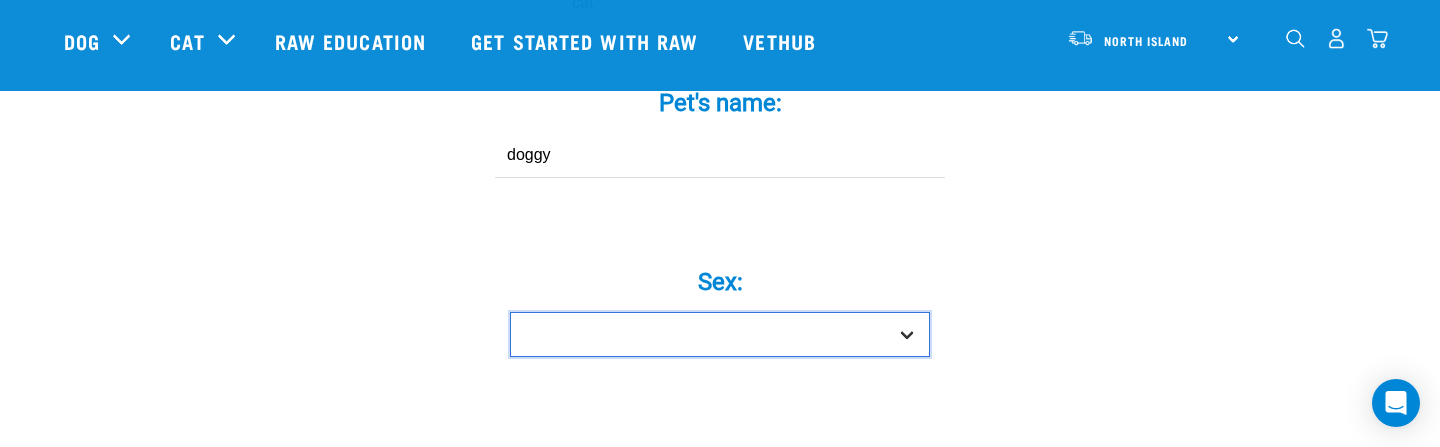 click on "Boy
Girl" at bounding box center [720, 334] 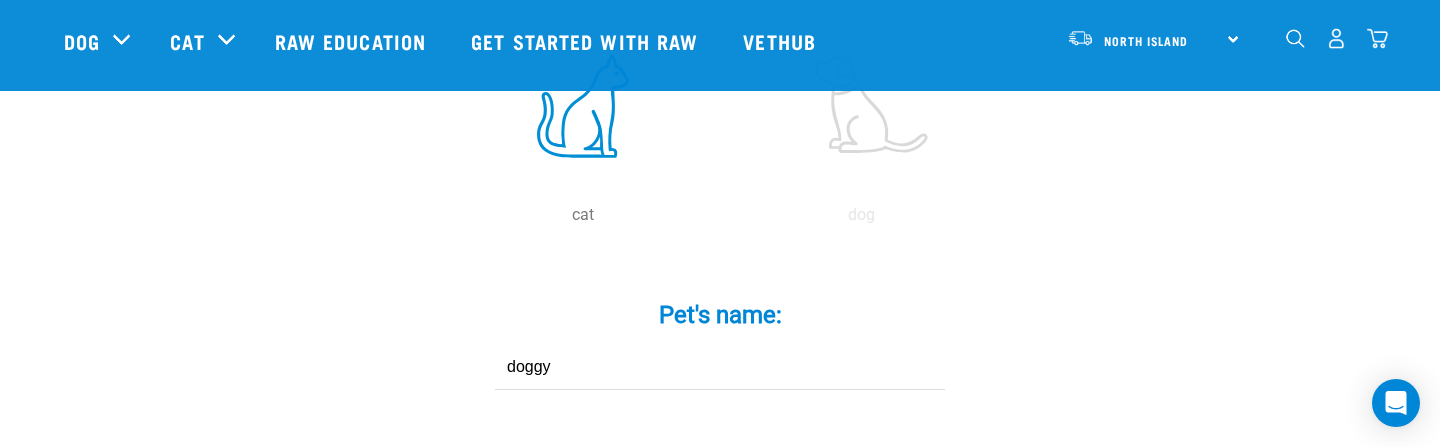 scroll, scrollTop: 471, scrollLeft: 0, axis: vertical 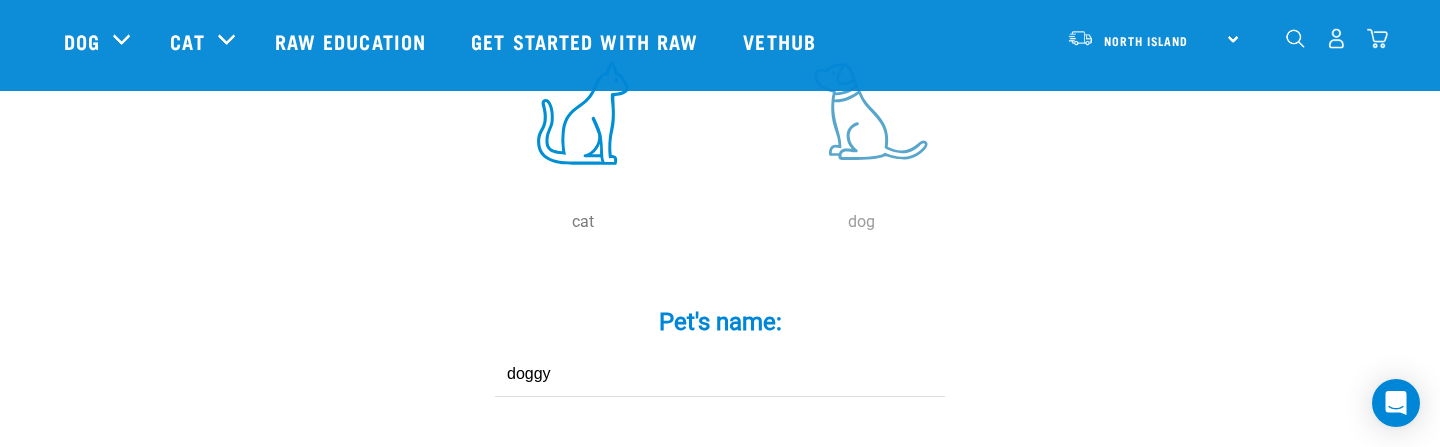 click at bounding box center (861, 113) 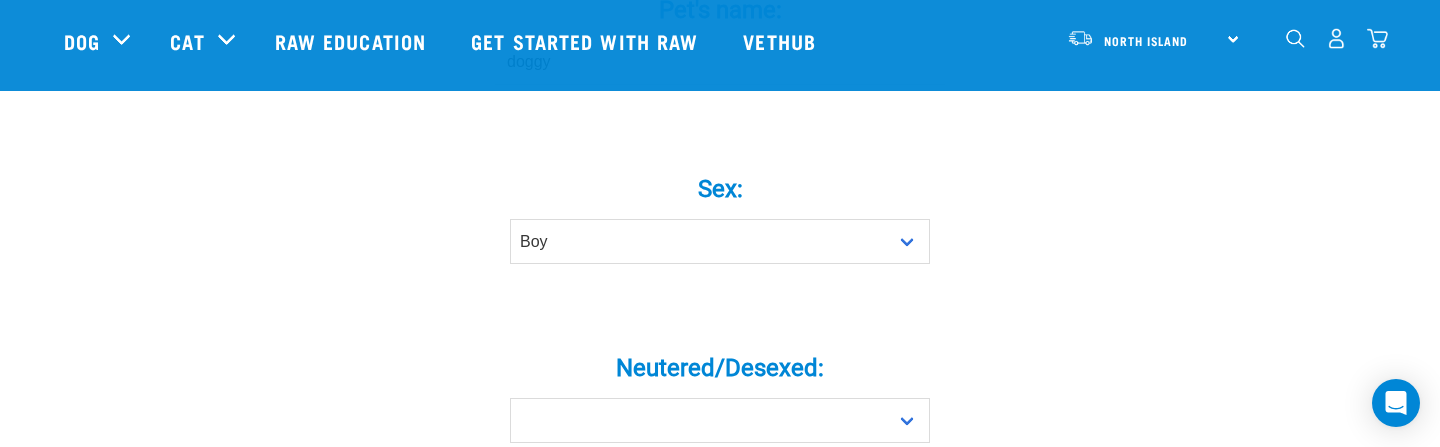 scroll, scrollTop: 885, scrollLeft: 0, axis: vertical 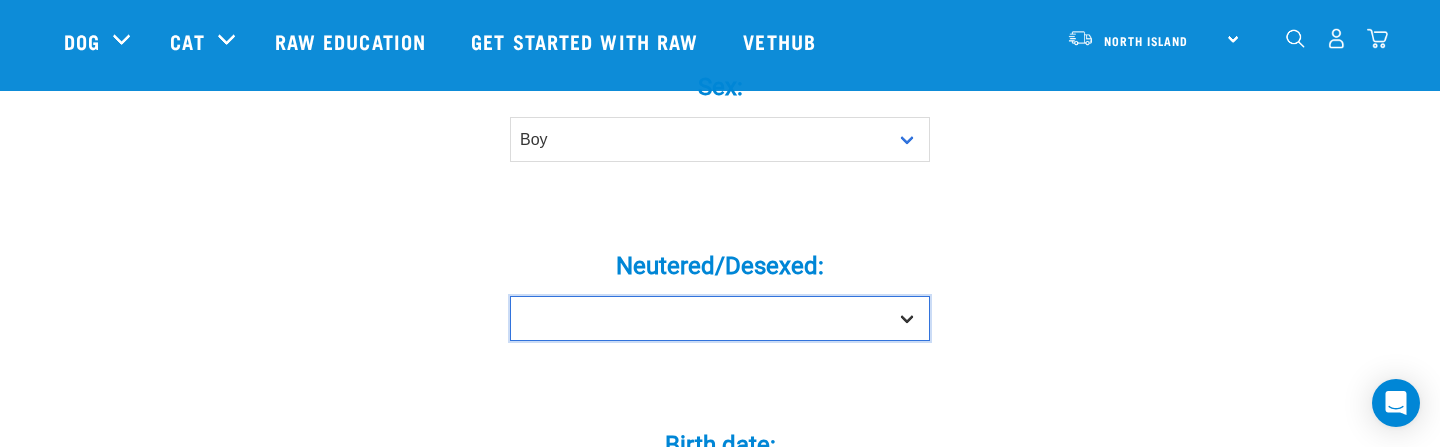 click on "Yes
No" at bounding box center [720, 318] 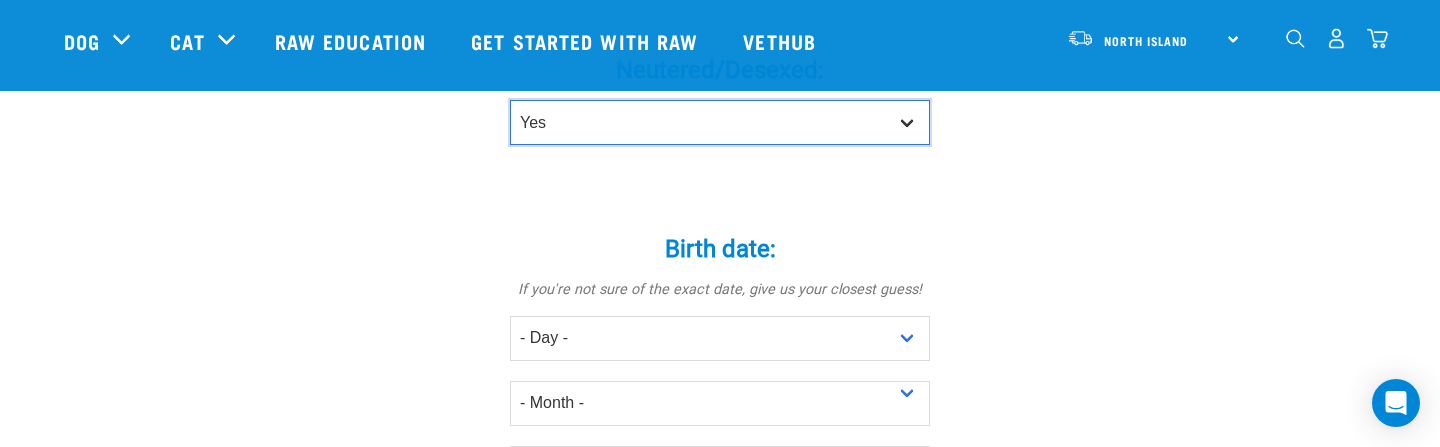scroll, scrollTop: 1089, scrollLeft: 0, axis: vertical 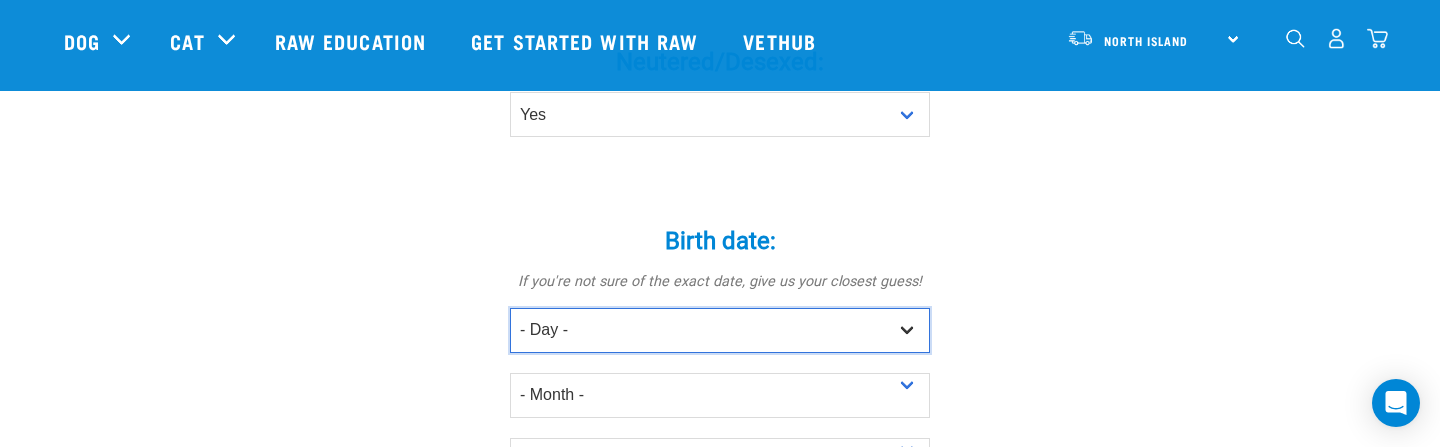 click on "- Day -
1
2
3
4
5
6
7
8
9
10 11 12 13 14 15 16 17 18 19 20 21 22 23 24 25 26 27" at bounding box center [720, 330] 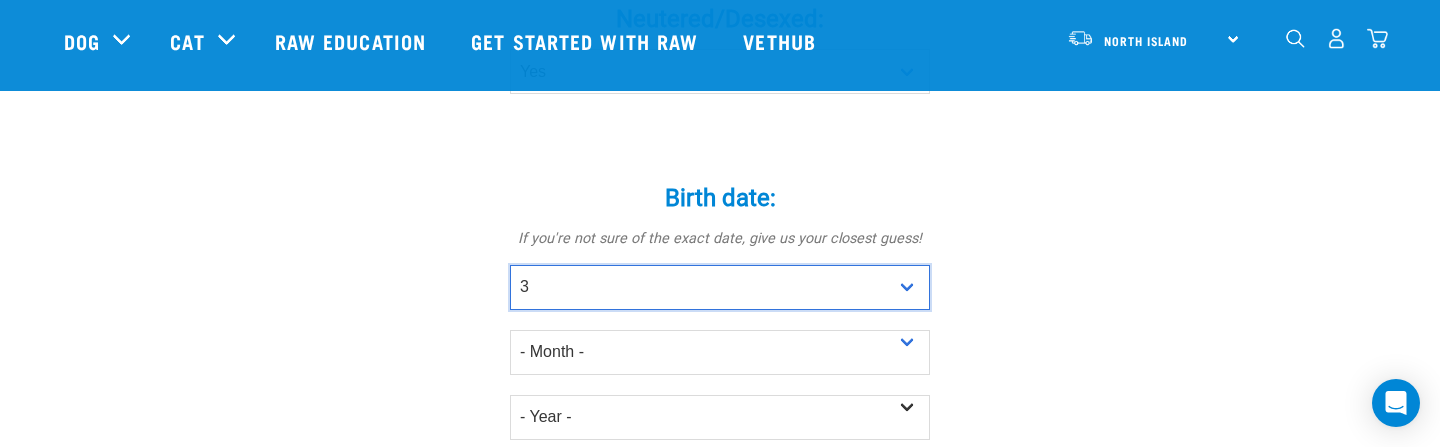 scroll, scrollTop: 1134, scrollLeft: 0, axis: vertical 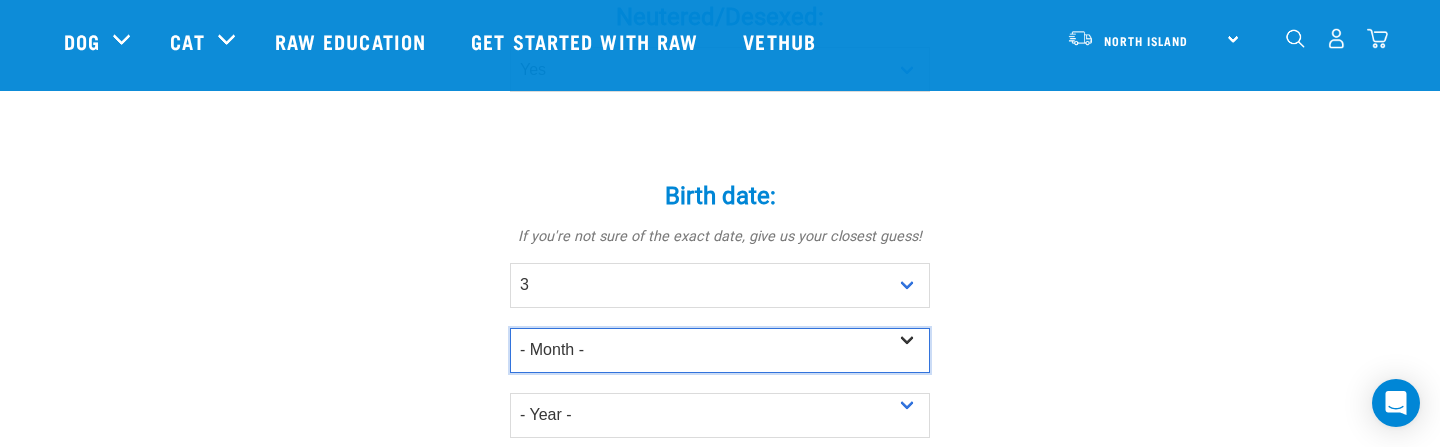 click on "- Month -
January
February
March
April
May
June July August September October November December" at bounding box center (720, 350) 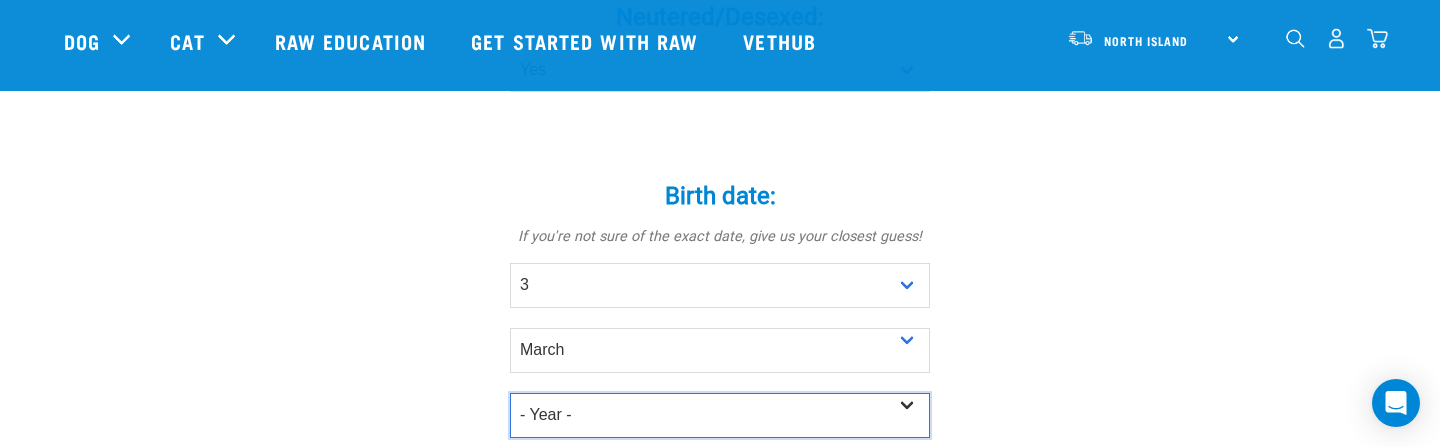 click on "- Year -
2025
2024
2023
2022
2021
2020
2019 2018 2017 2016 2015 2014 2013" at bounding box center [720, 415] 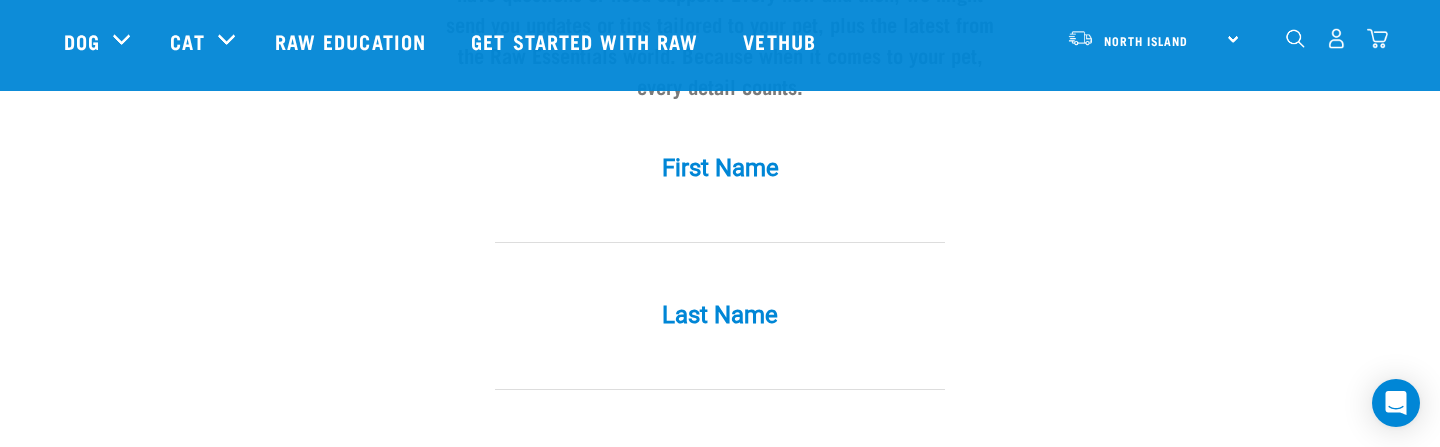 scroll, scrollTop: 1879, scrollLeft: 0, axis: vertical 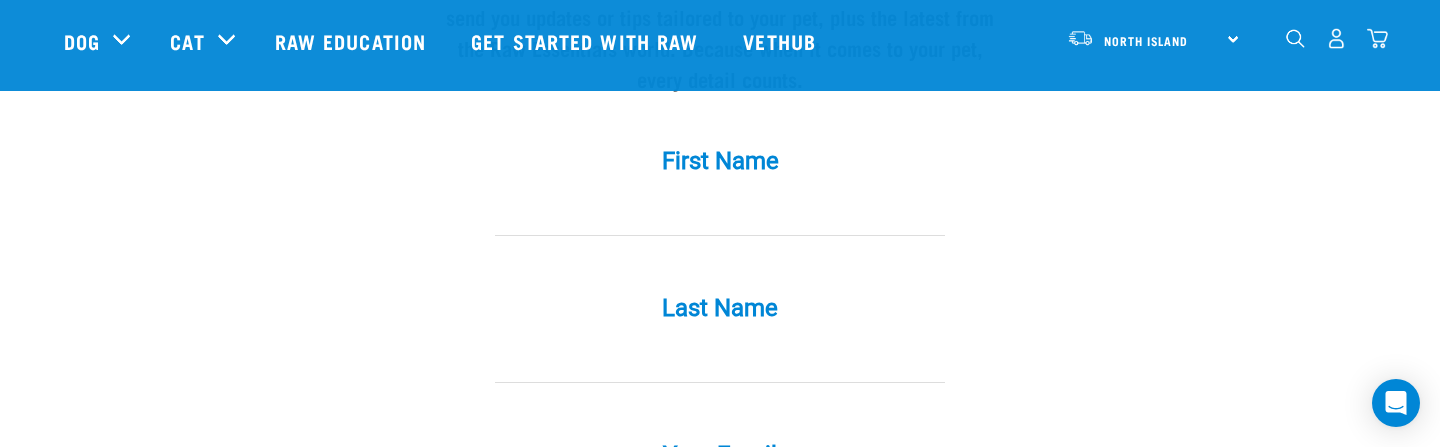 click at bounding box center (720, 213) 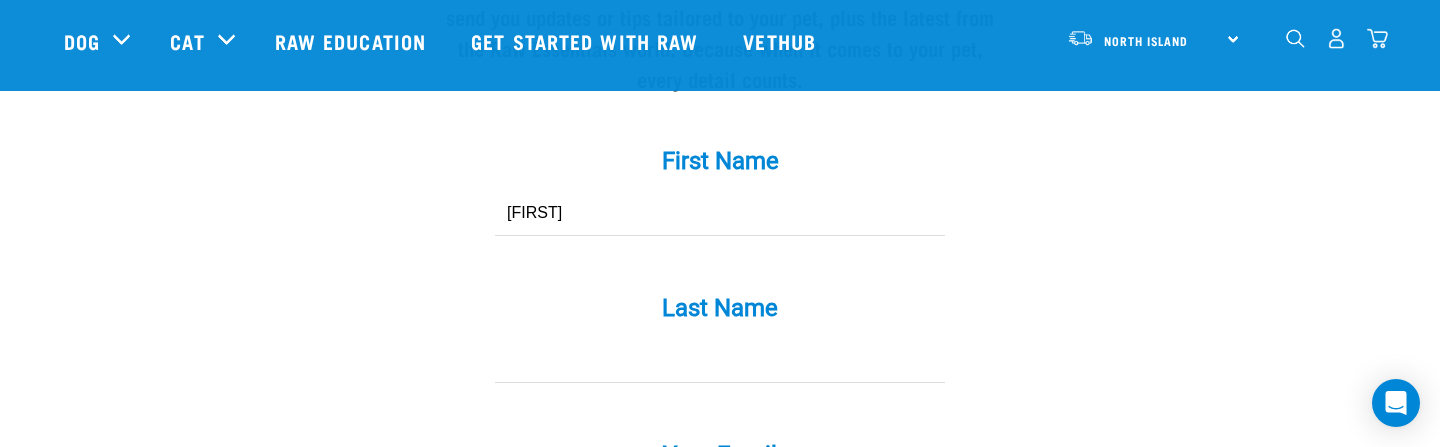 type on "Solis" 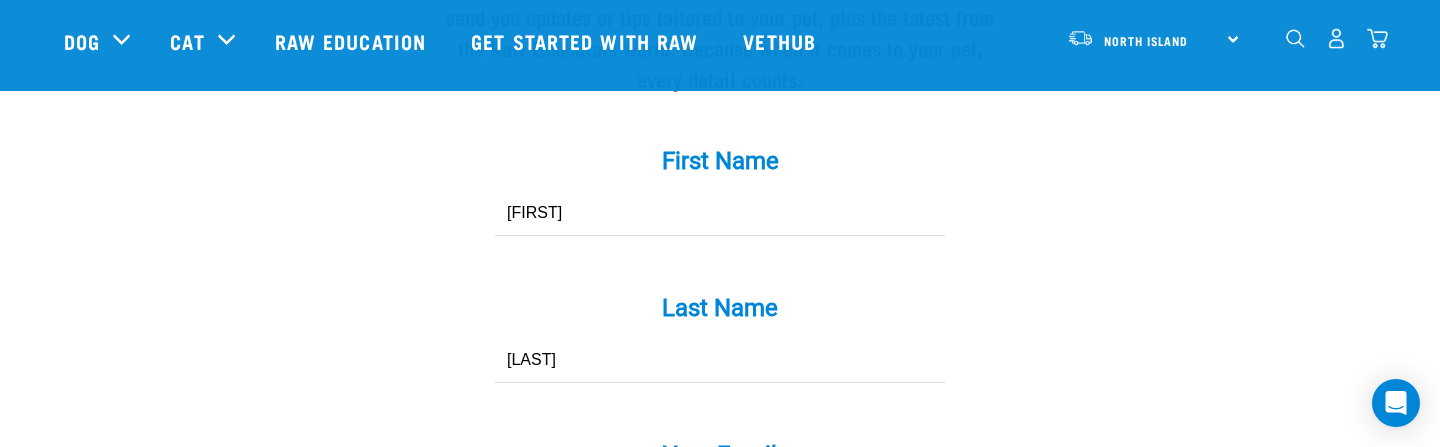scroll, scrollTop: 2128, scrollLeft: 0, axis: vertical 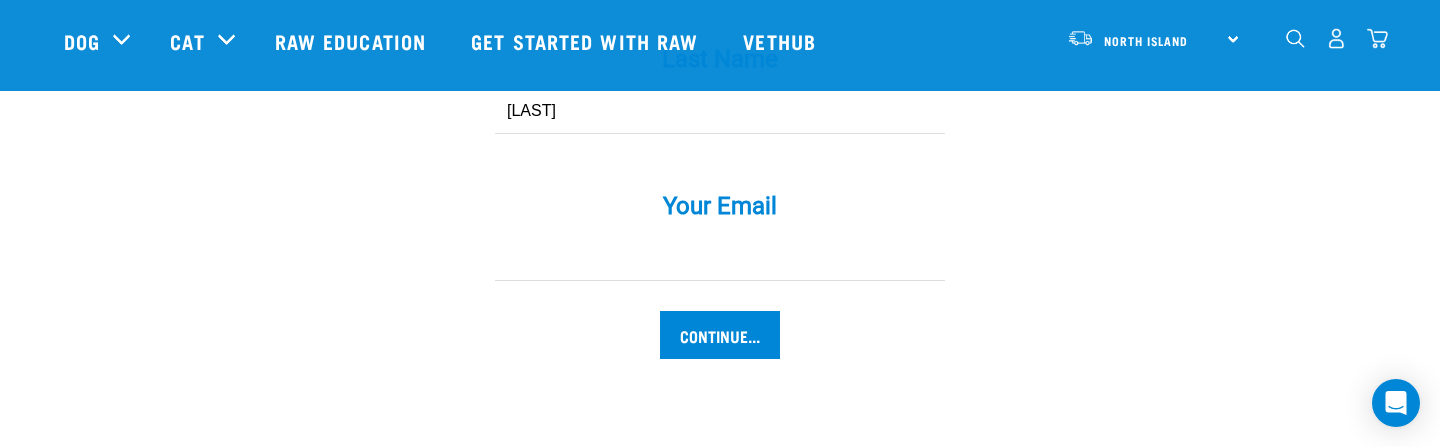 click on "Your Email *" at bounding box center [720, 237] 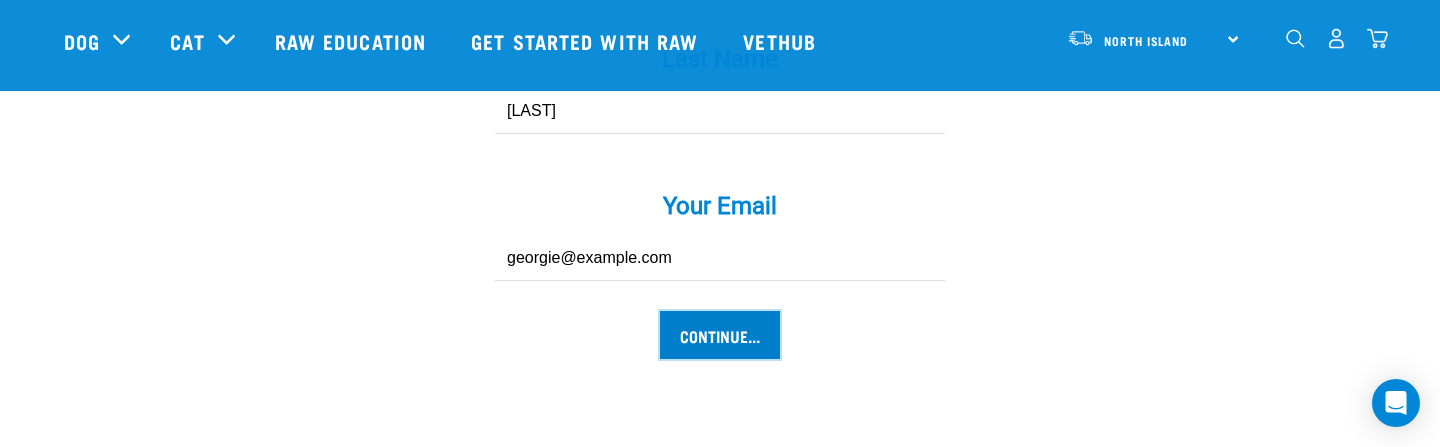 click on "Continue..." at bounding box center (720, 335) 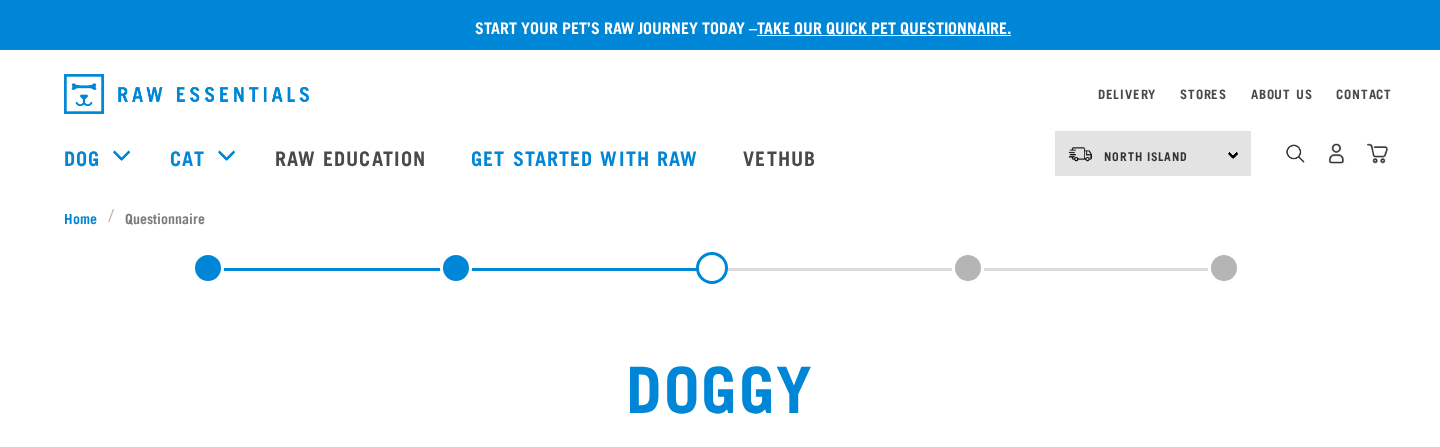 scroll, scrollTop: 0, scrollLeft: 0, axis: both 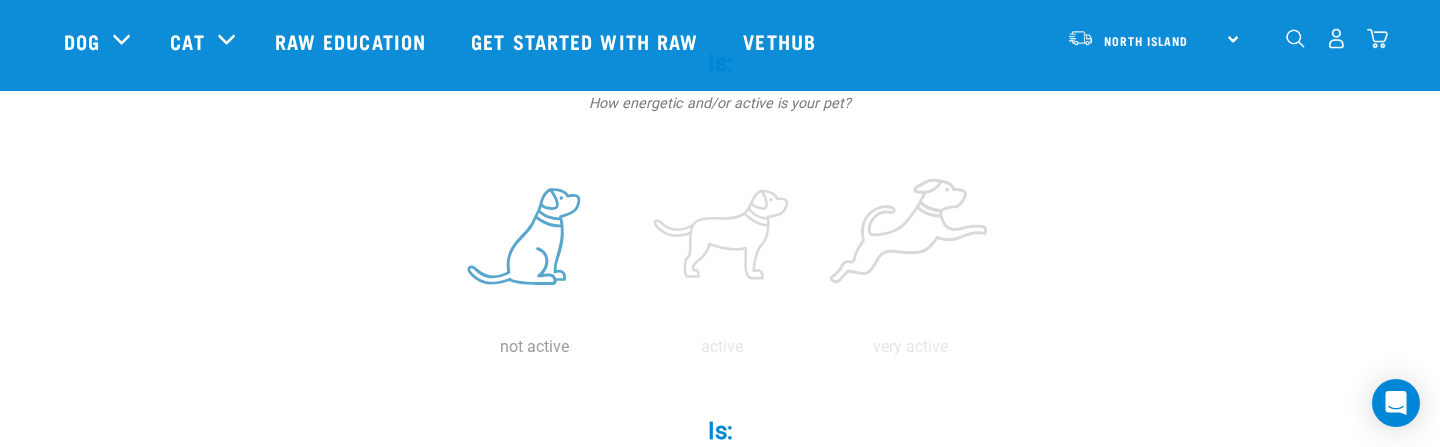 click at bounding box center (534, 238) 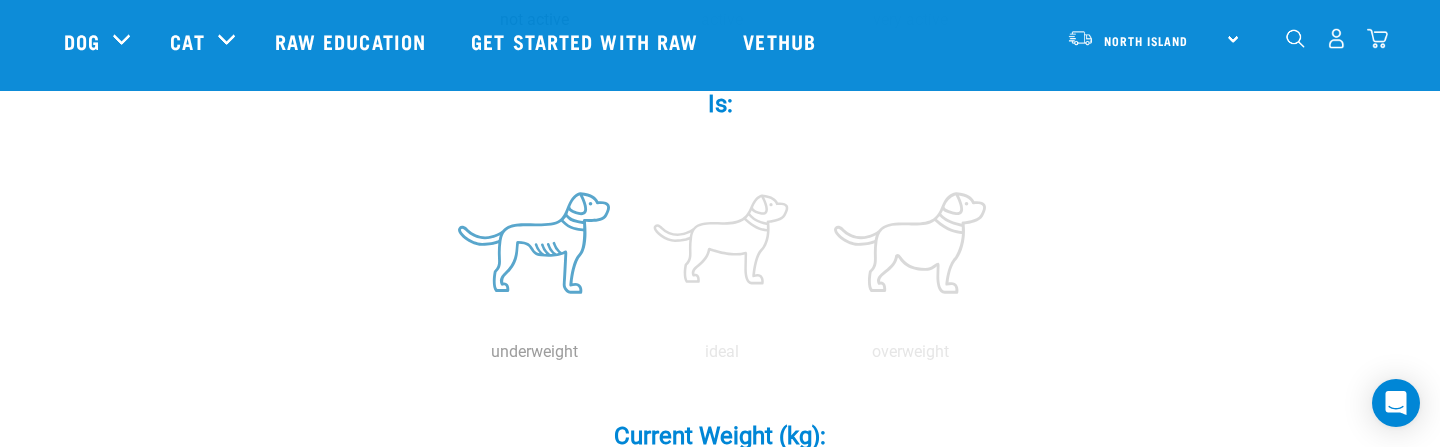 click at bounding box center (534, 243) 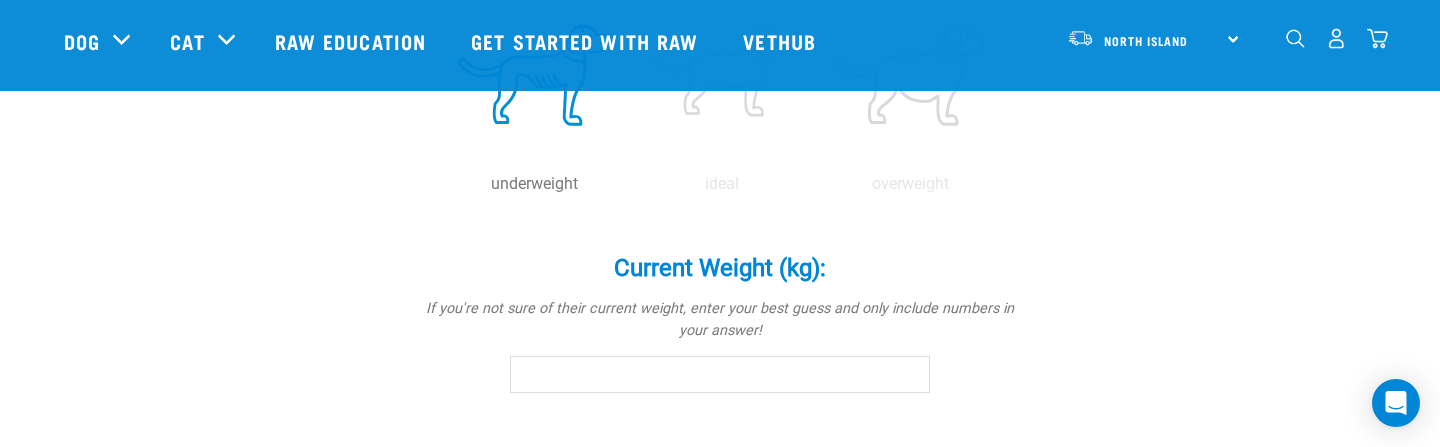 scroll, scrollTop: 950, scrollLeft: 0, axis: vertical 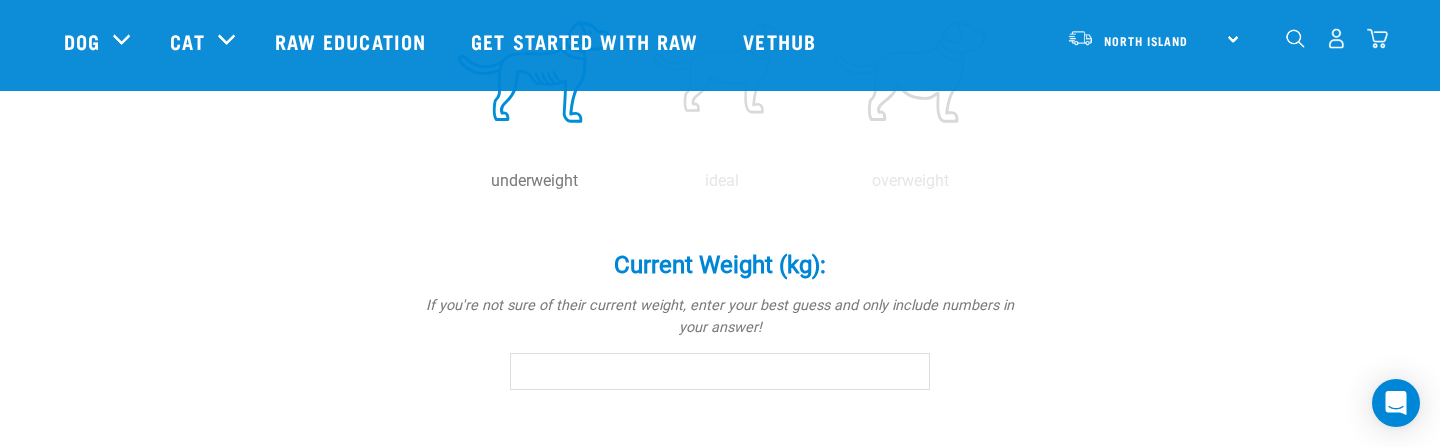 click on "Current Weight (kg): *" at bounding box center [720, 371] 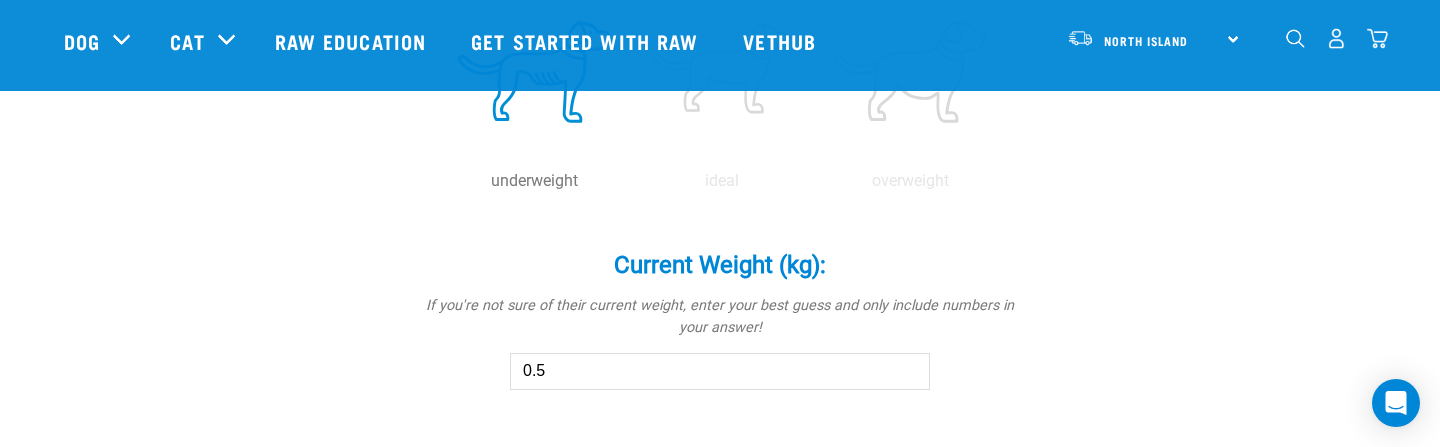 type on "0.5" 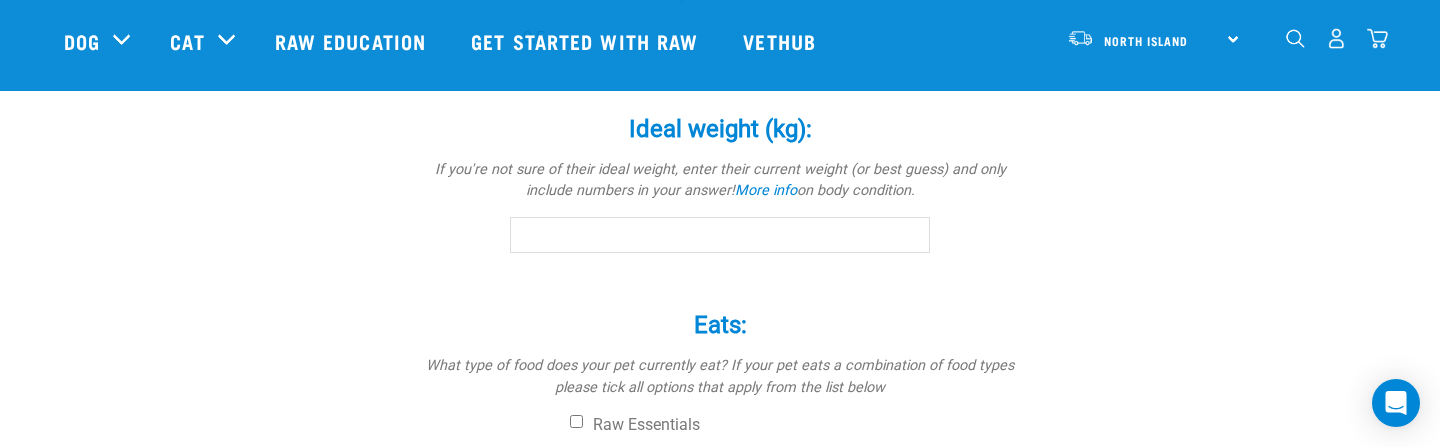 scroll, scrollTop: 1295, scrollLeft: 0, axis: vertical 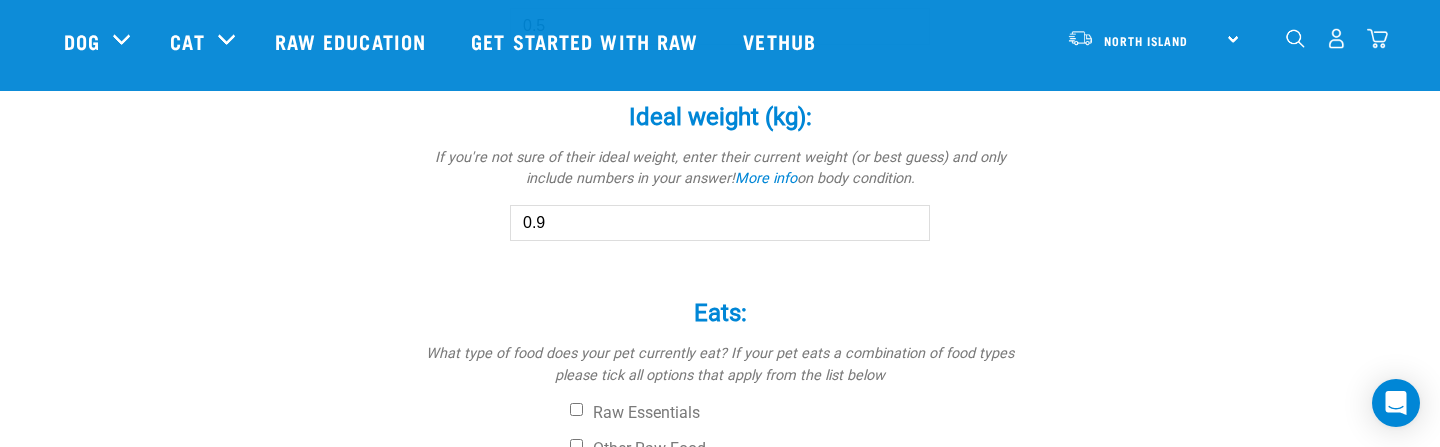 type on "0.9" 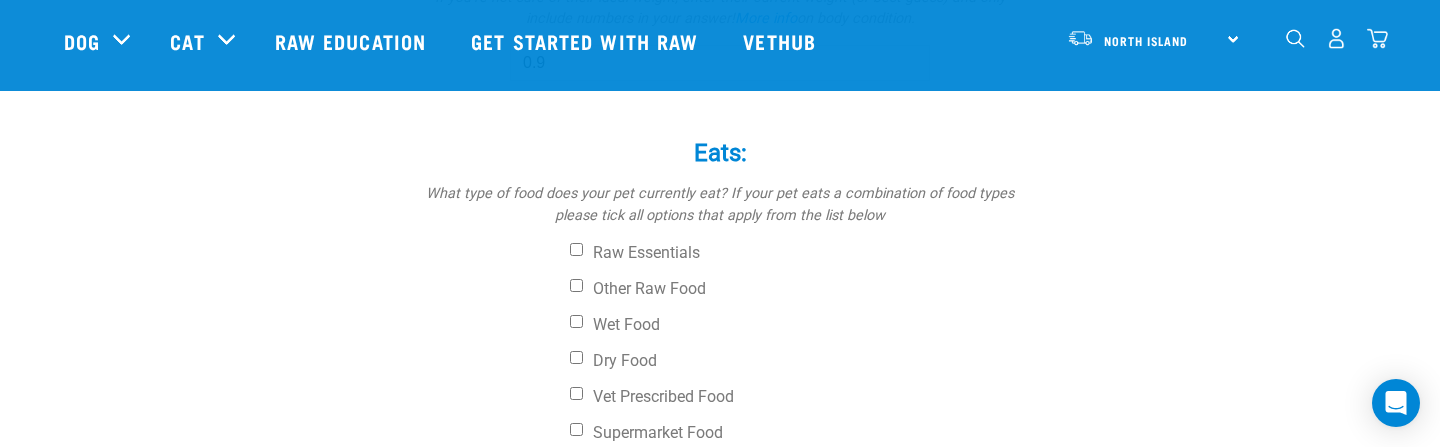 scroll, scrollTop: 1450, scrollLeft: 0, axis: vertical 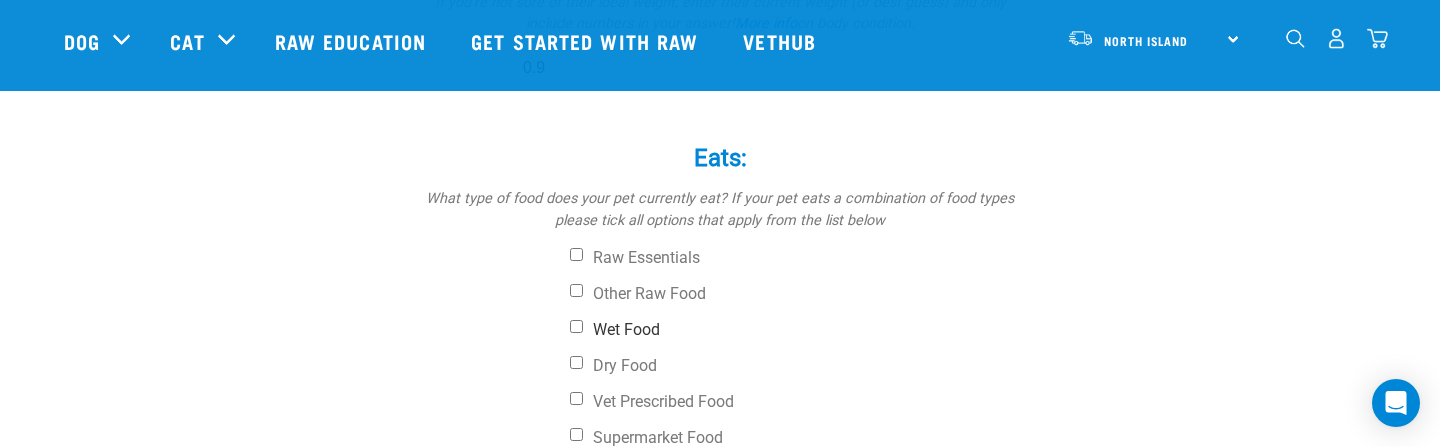 click on "Wet Food" at bounding box center (795, 330) 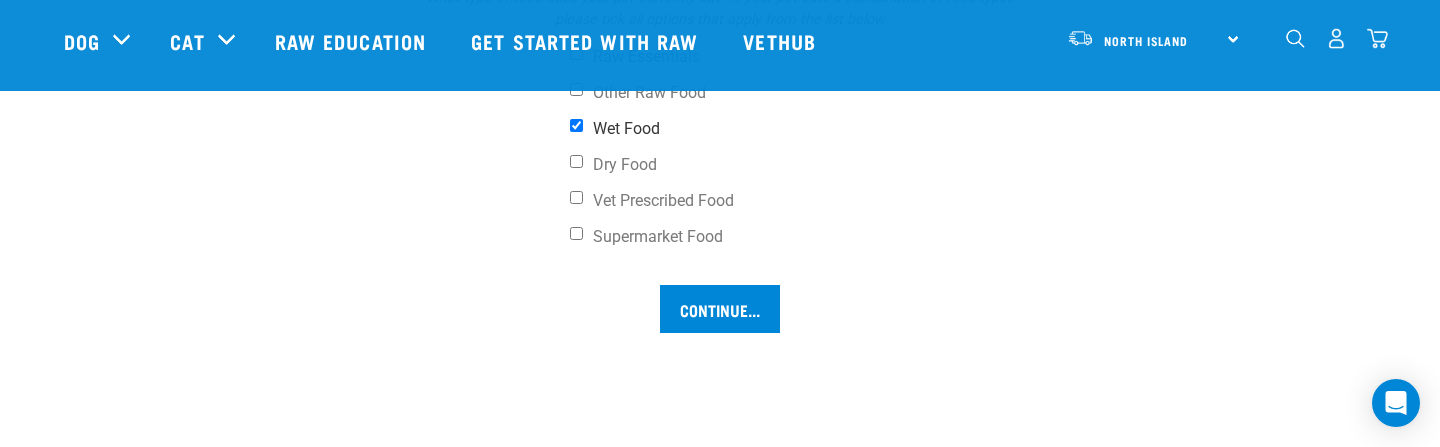scroll, scrollTop: 1649, scrollLeft: 0, axis: vertical 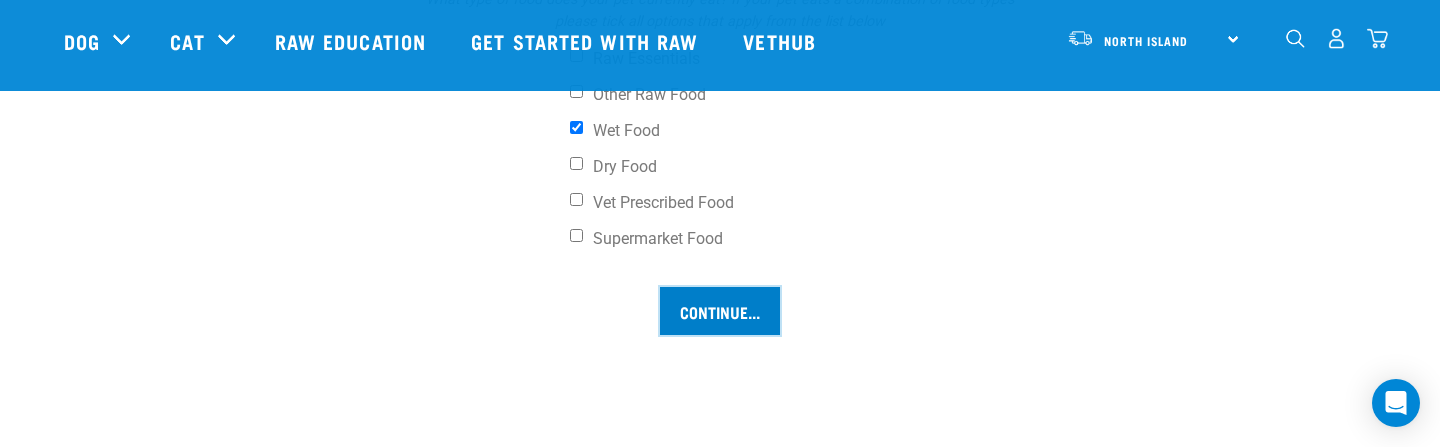 click on "Continue..." at bounding box center [720, 311] 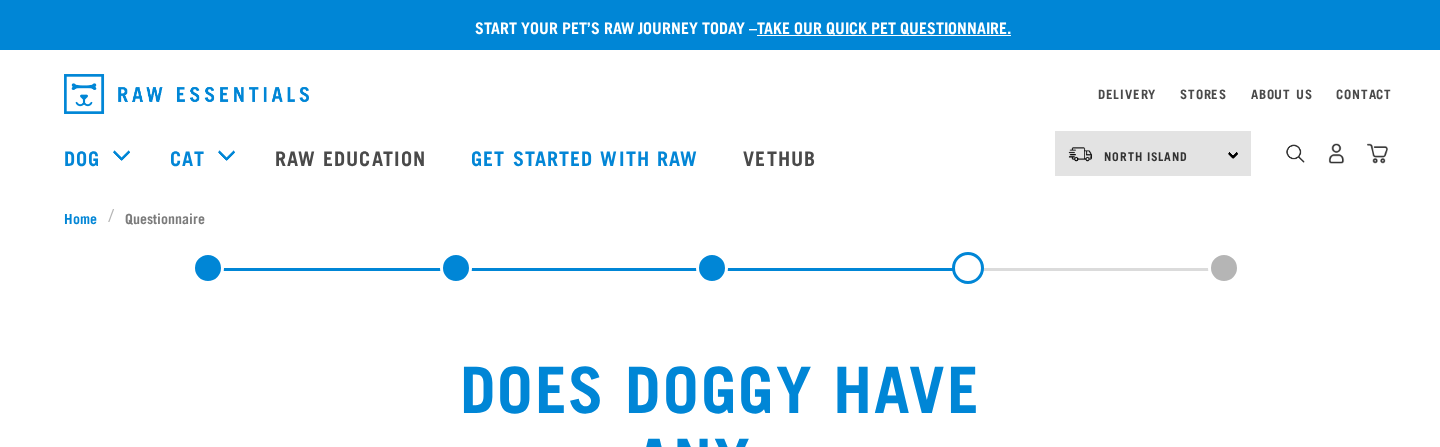 scroll, scrollTop: 0, scrollLeft: 0, axis: both 